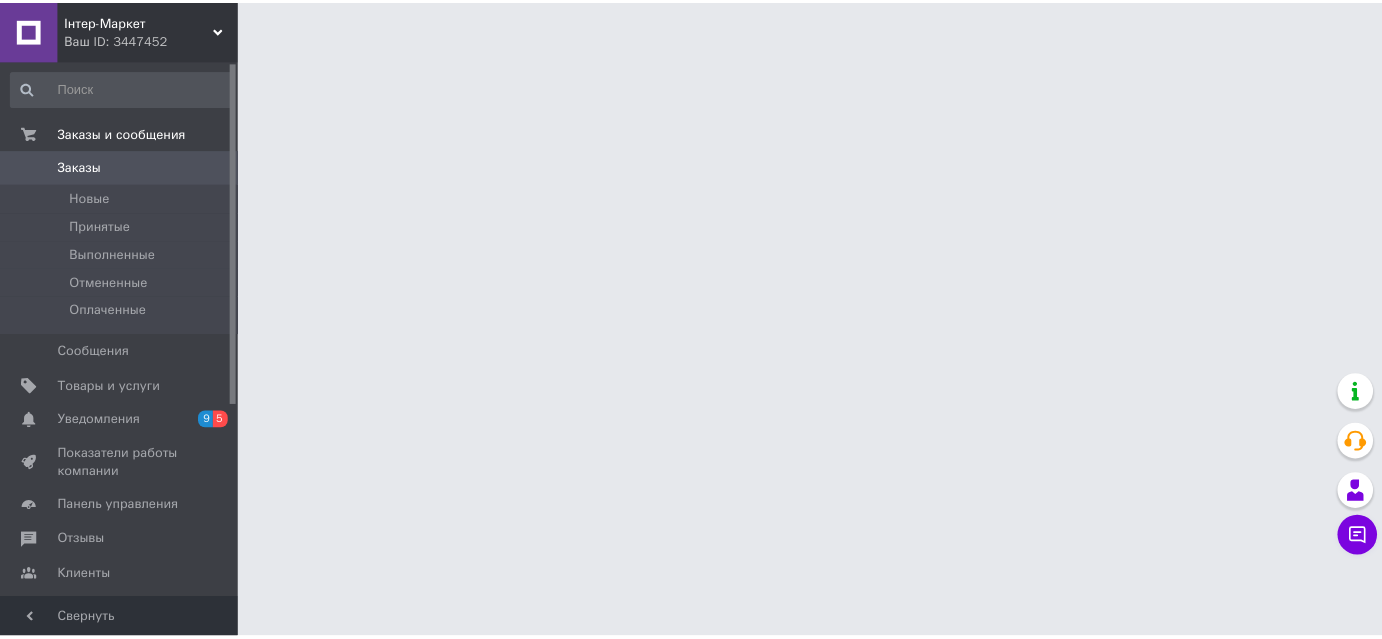 scroll, scrollTop: 0, scrollLeft: 0, axis: both 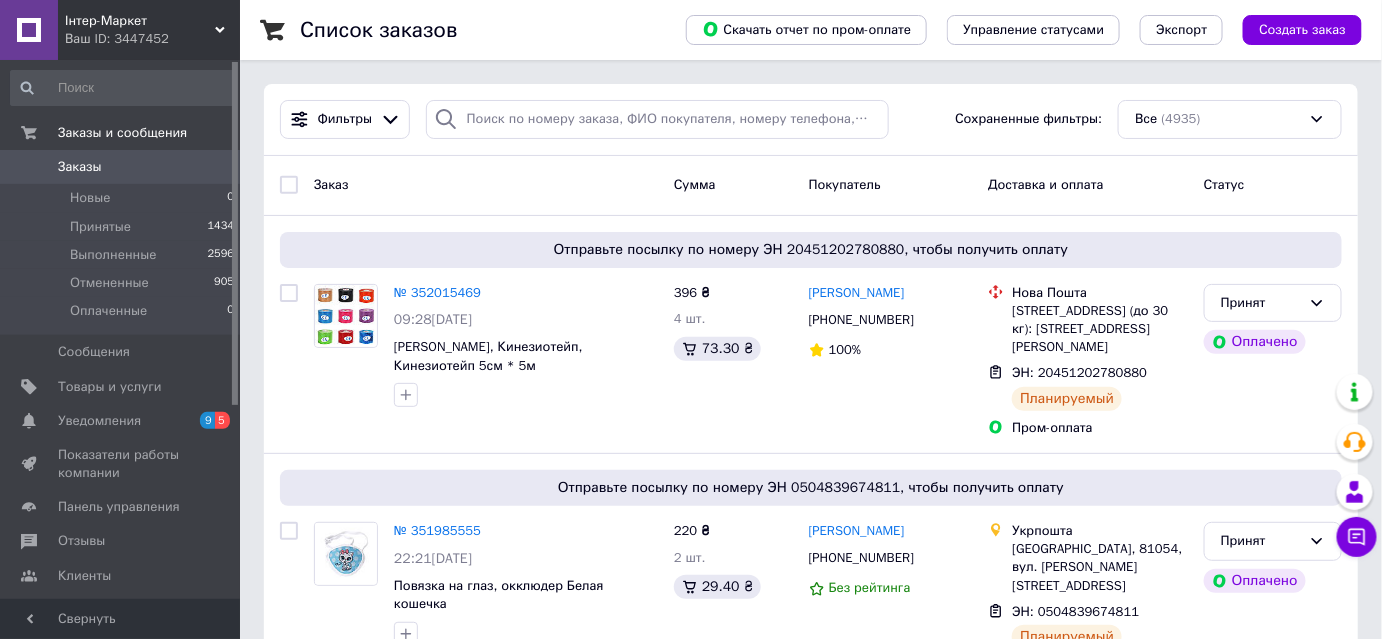 click on "Інтер-Маркет Ваш ID: 3447452" at bounding box center [149, 30] 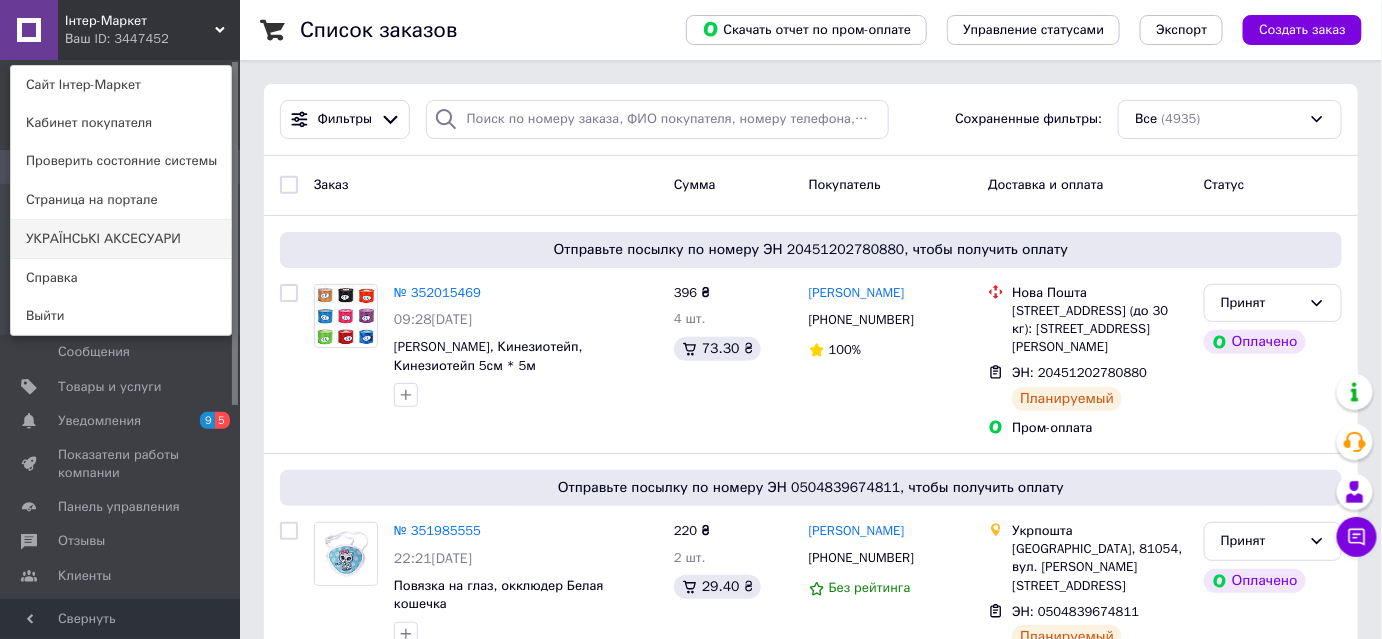 click on "УКРАЇНСЬКІ АКСЕСУАРИ" at bounding box center (121, 239) 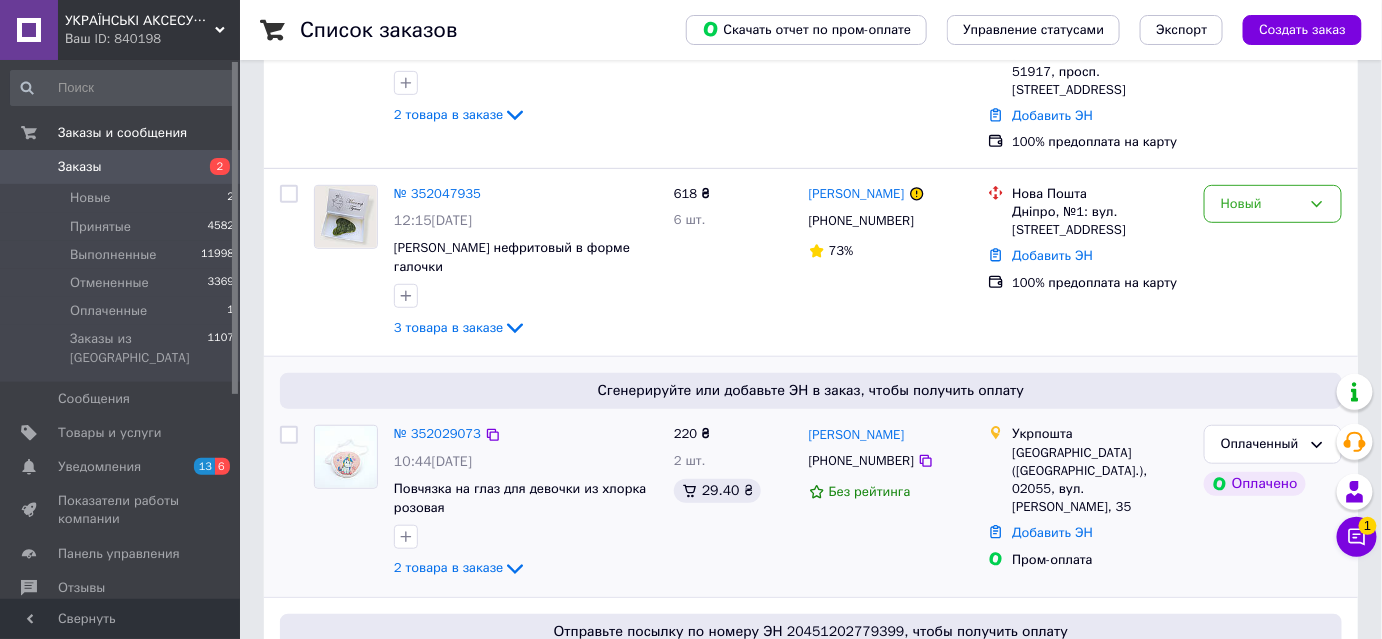 scroll, scrollTop: 272, scrollLeft: 0, axis: vertical 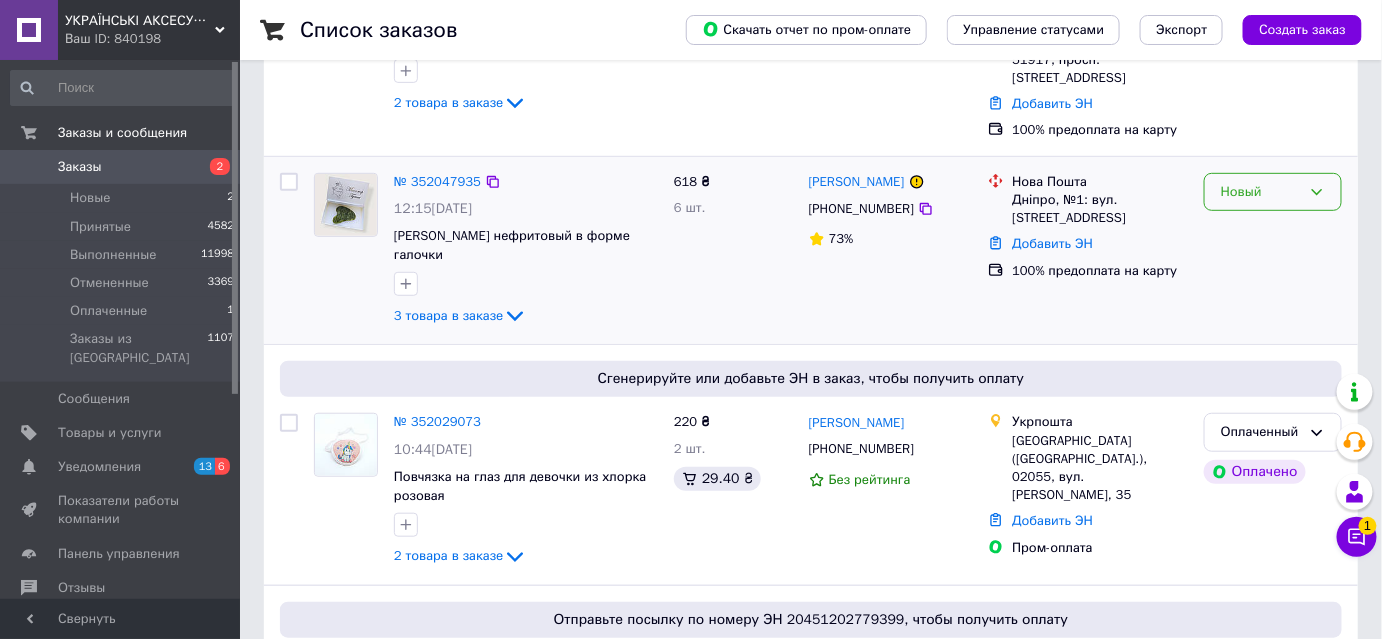 click on "Новый" at bounding box center [1273, 192] 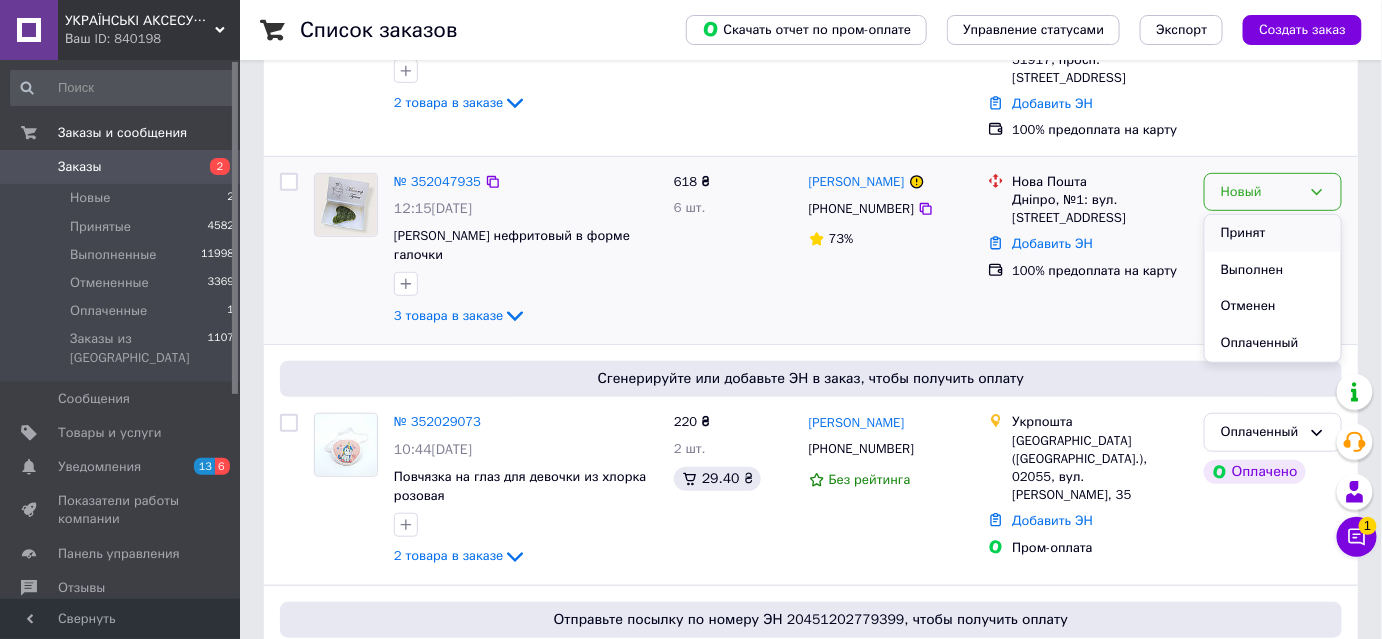 click on "Принят" at bounding box center [1273, 233] 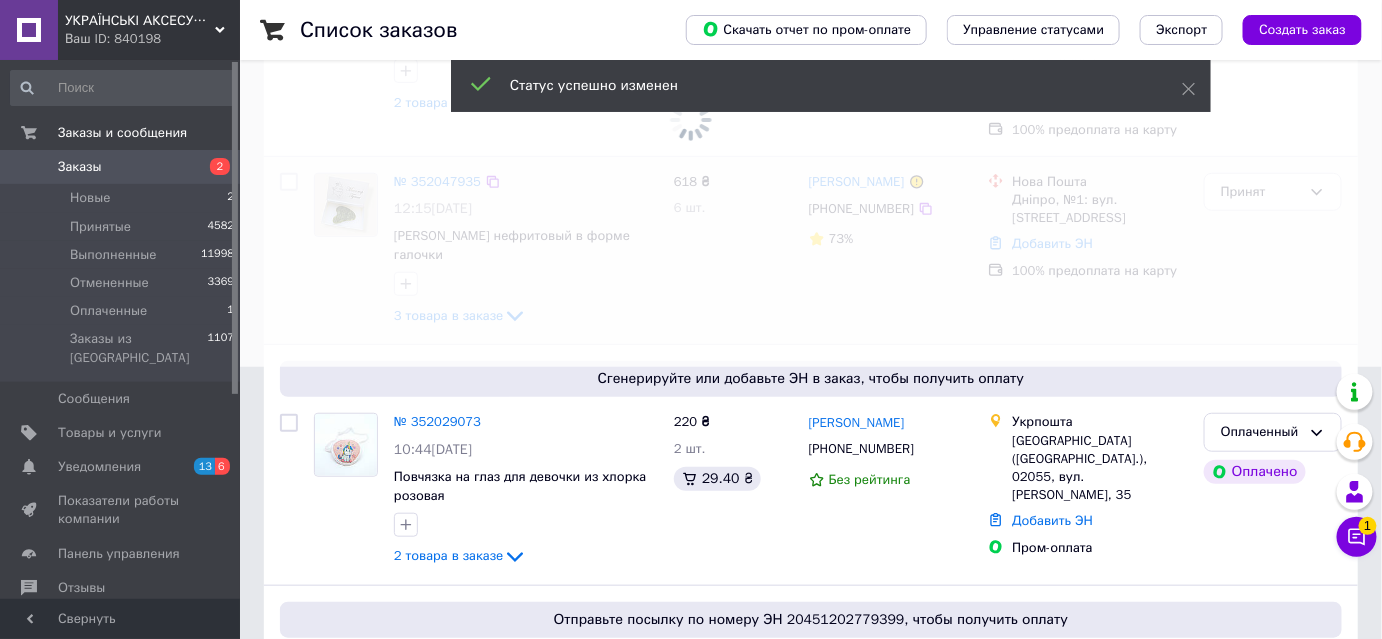 click at bounding box center (691, 47) 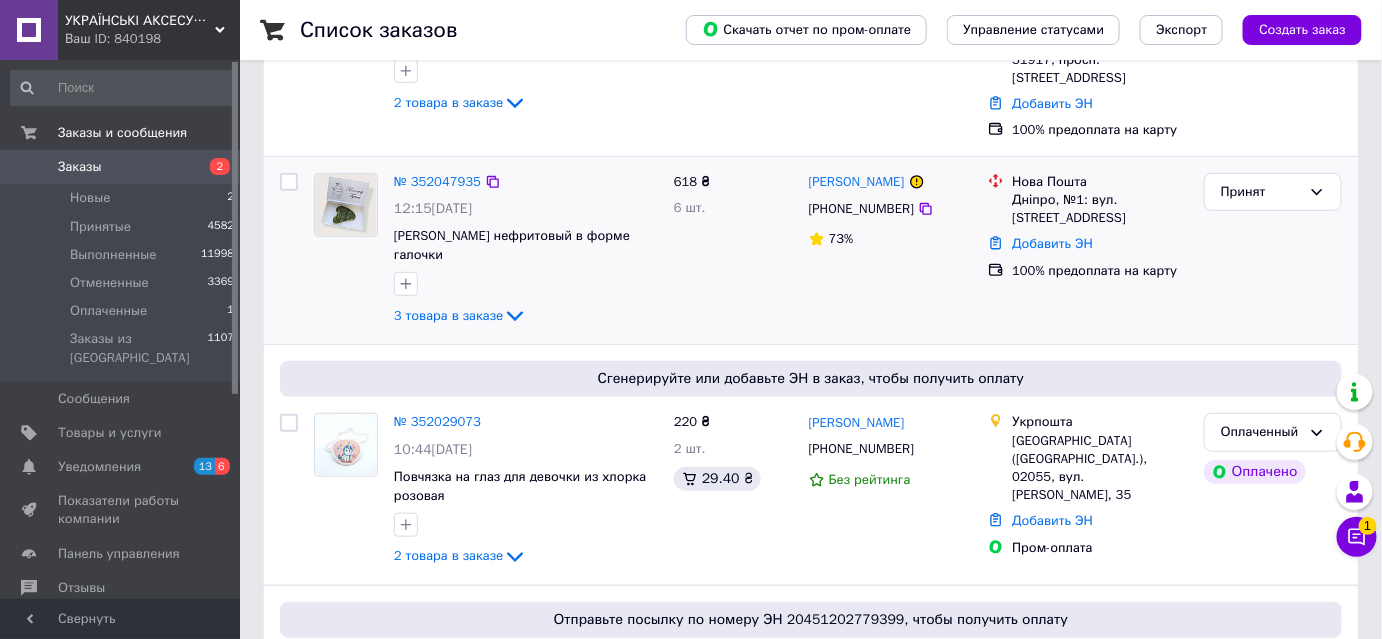 click 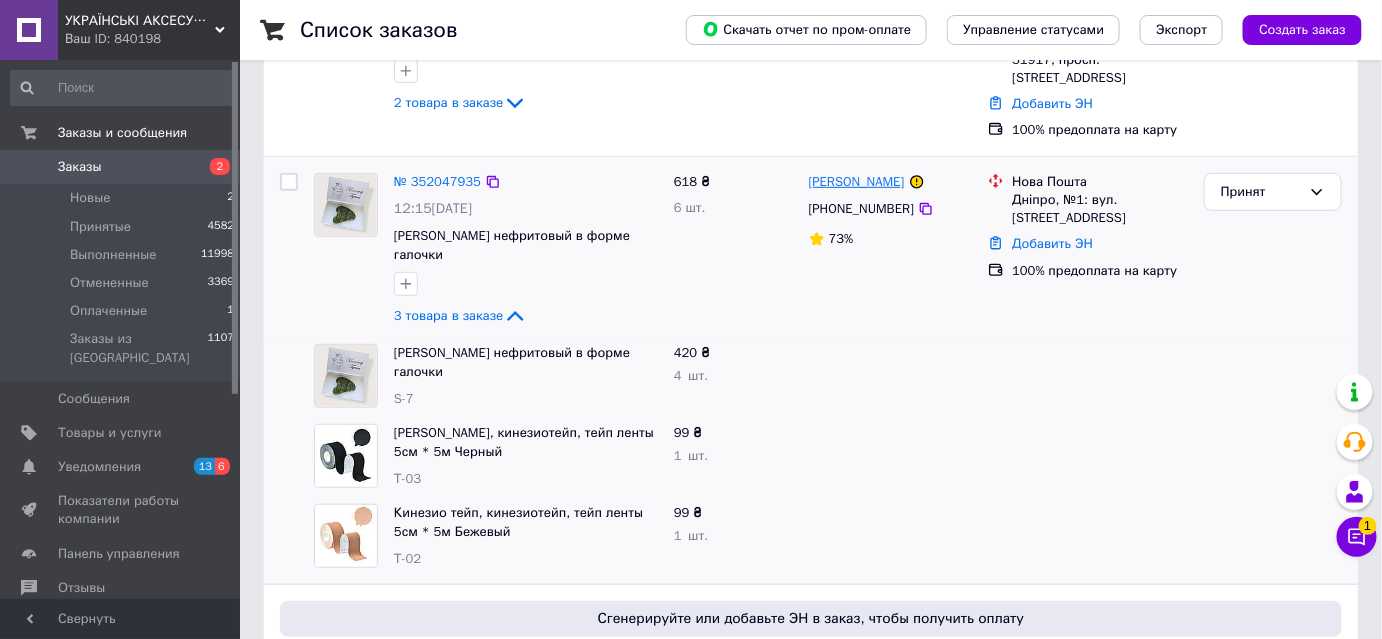 drag, startPoint x: 888, startPoint y: 156, endPoint x: 851, endPoint y: 163, distance: 37.65634 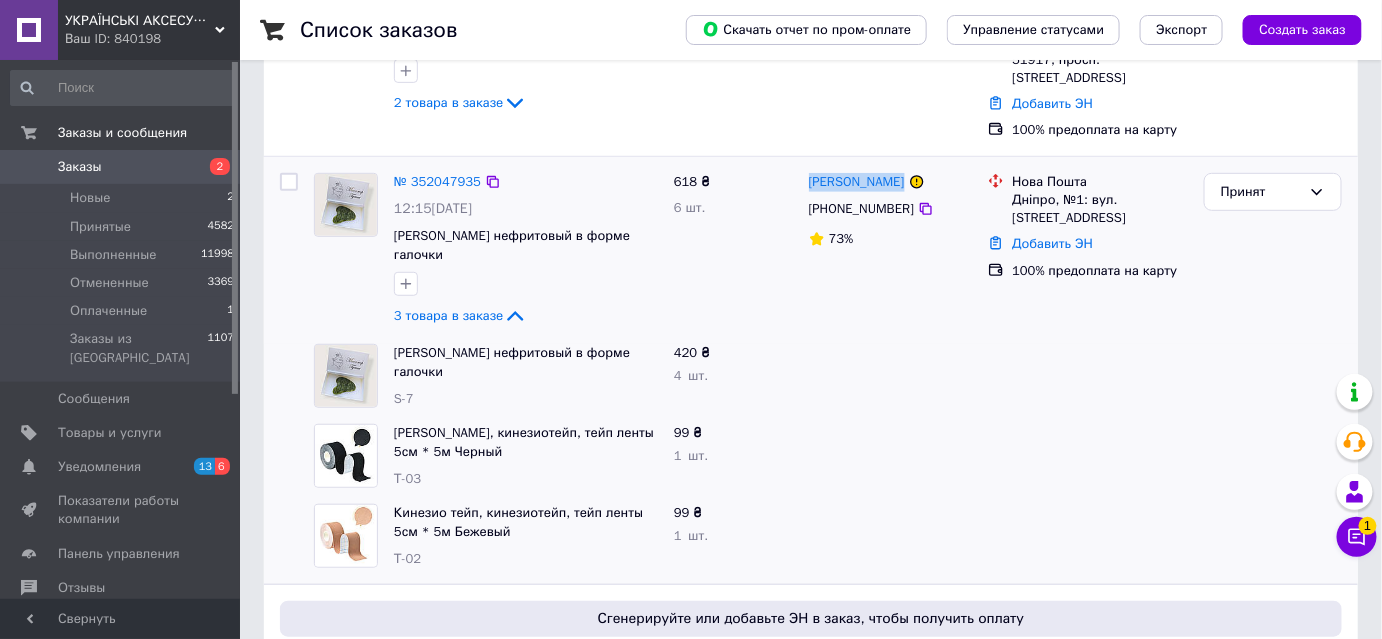 drag, startPoint x: 914, startPoint y: 159, endPoint x: 801, endPoint y: 157, distance: 113.0177 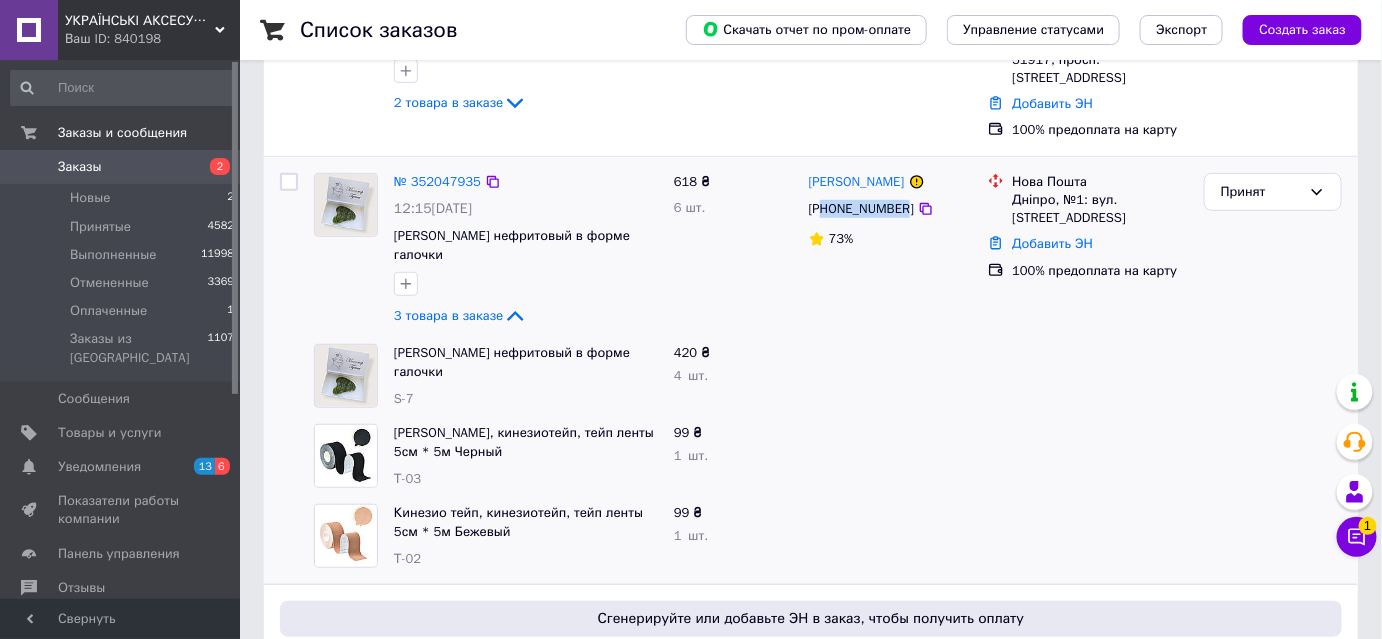 drag, startPoint x: 887, startPoint y: 189, endPoint x: 823, endPoint y: 188, distance: 64.00781 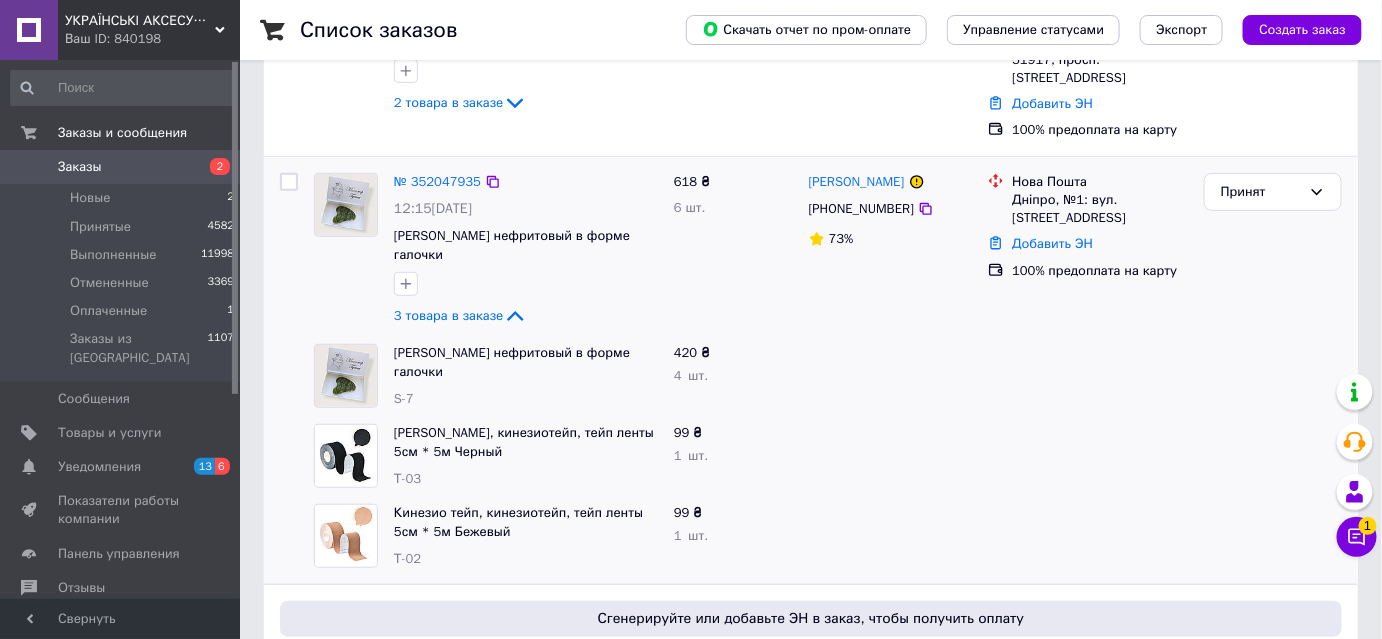 click on "Дніпро, №1: вул. Сонячна Набережна, 114" at bounding box center (1100, 209) 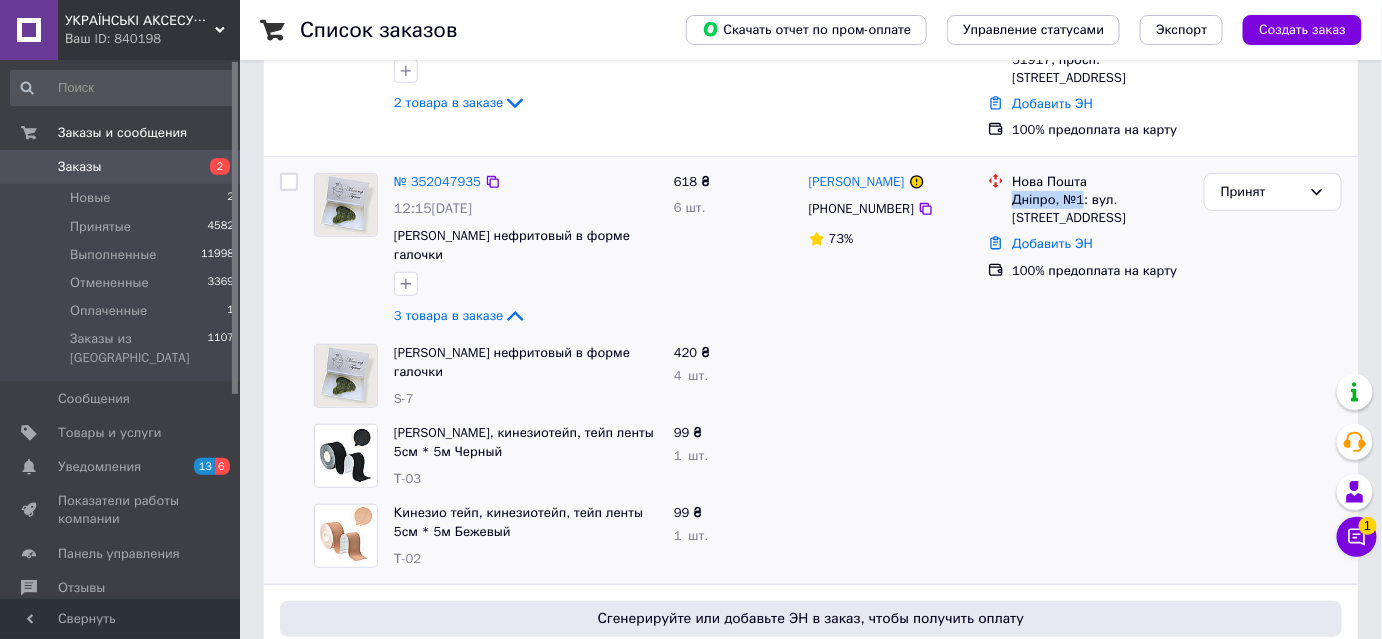 drag, startPoint x: 1082, startPoint y: 167, endPoint x: 1013, endPoint y: 181, distance: 70.40597 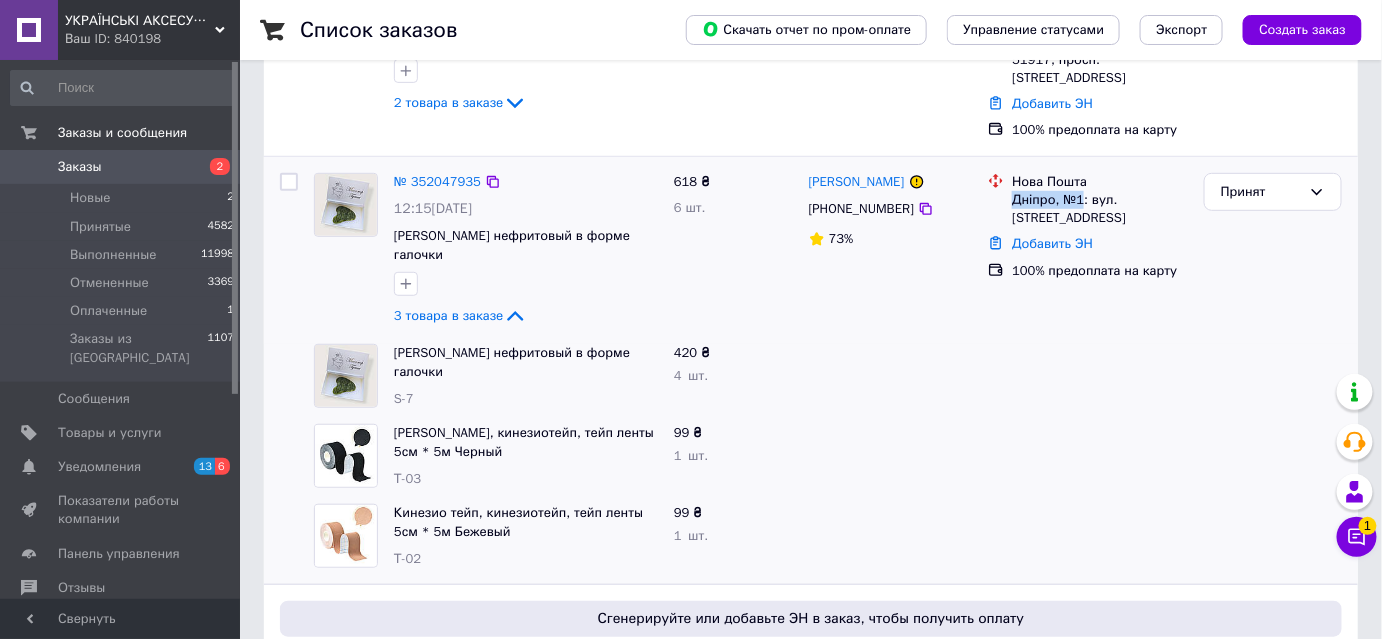 copy on "Дніпро, №1" 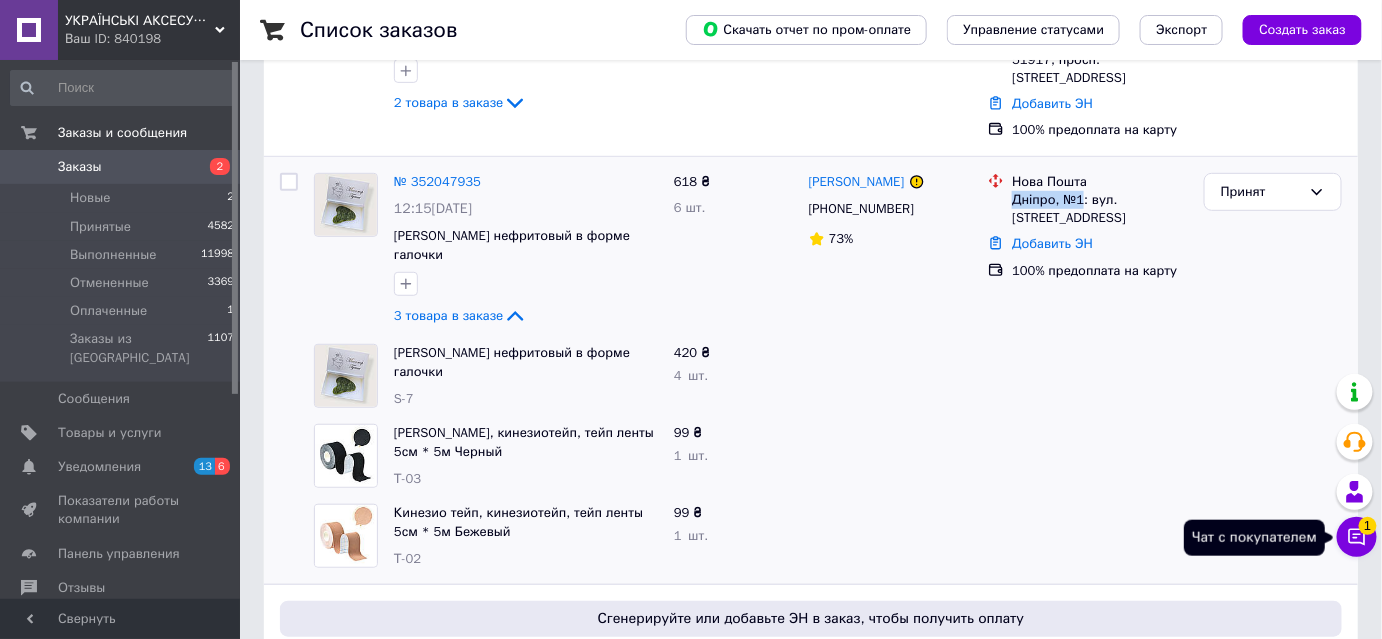 click 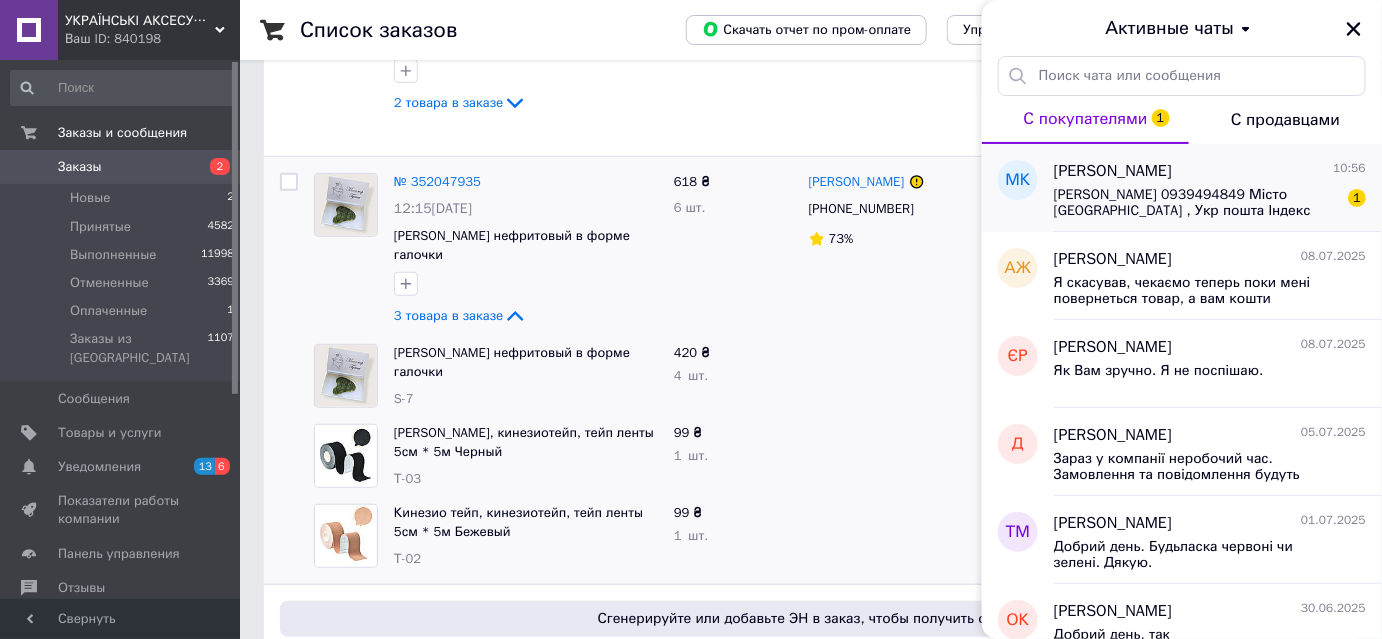 click on "Комаренко Маргарита Андріївна
0939494849
Місто Малин житомирська обл ,
Укр пошта
Індекс 11604 1" at bounding box center (1210, 201) 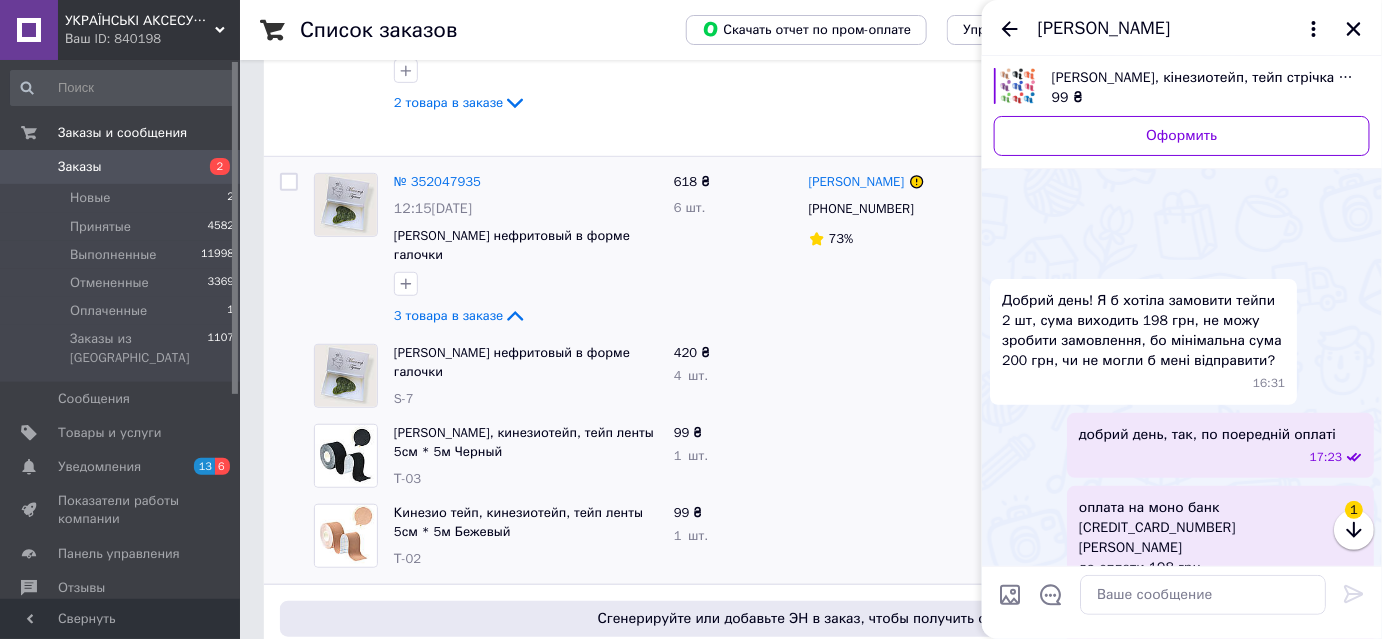 scroll, scrollTop: 879, scrollLeft: 0, axis: vertical 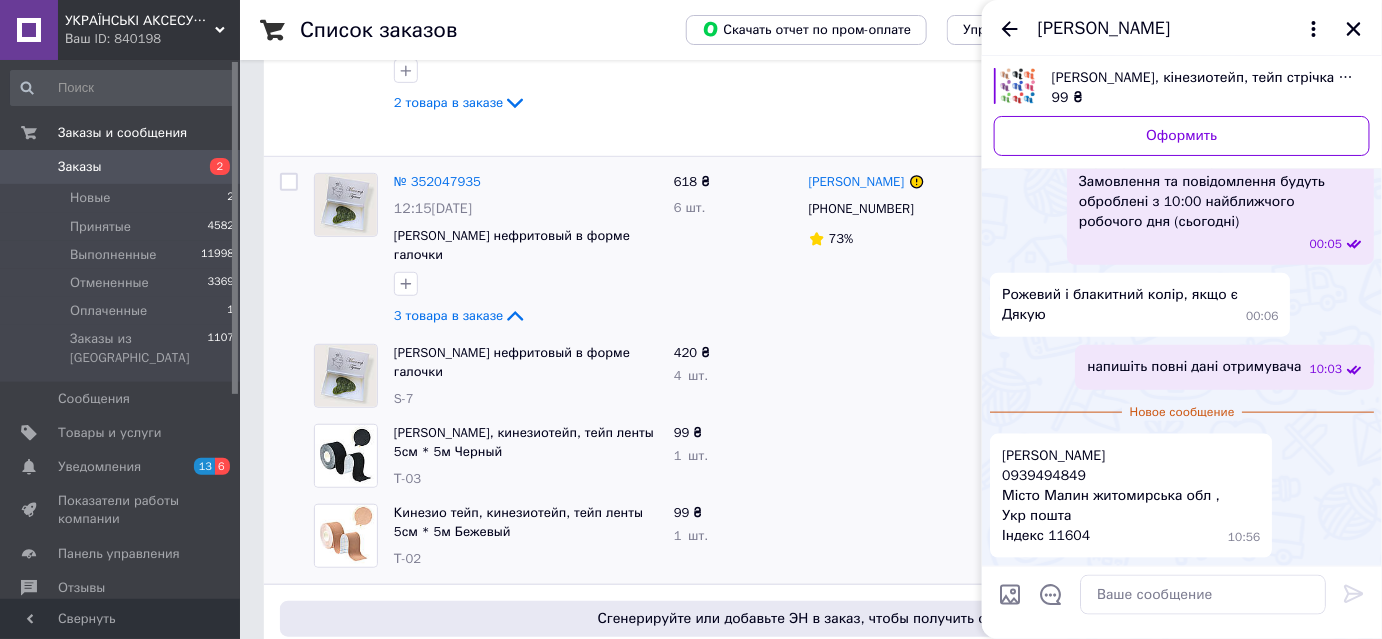drag, startPoint x: 1149, startPoint y: 455, endPoint x: 1005, endPoint y: 455, distance: 144 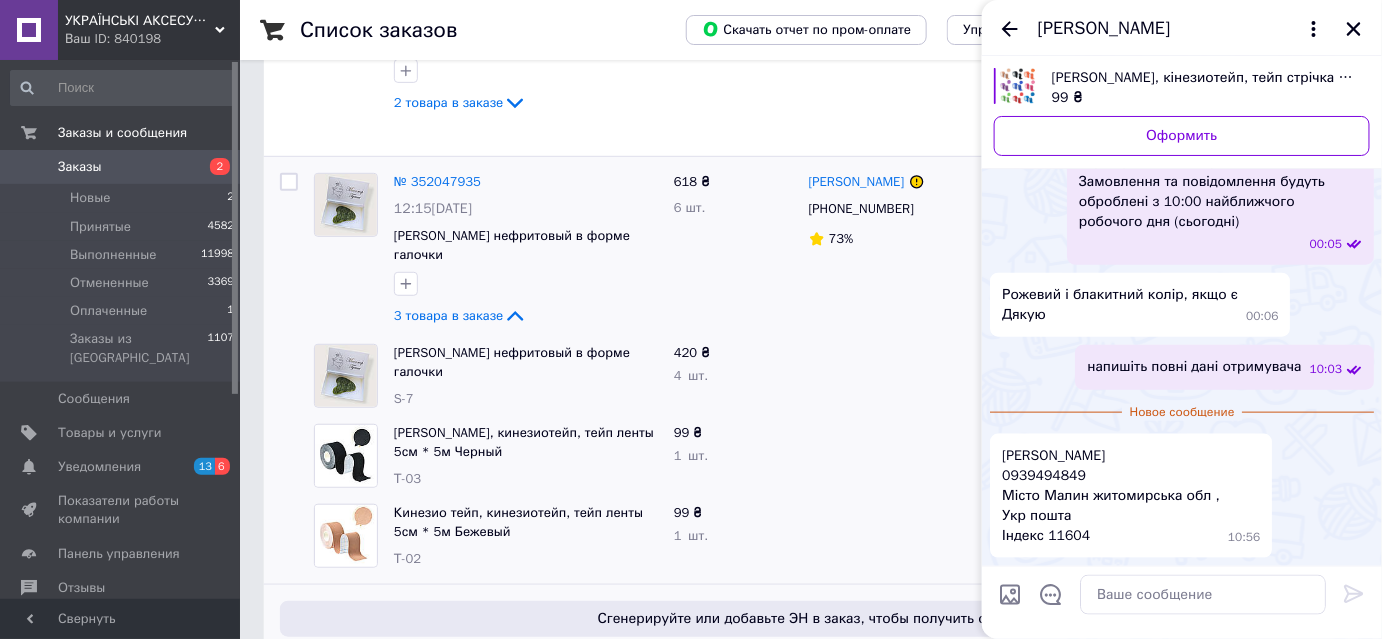 copy on "Комаренко Маргарита" 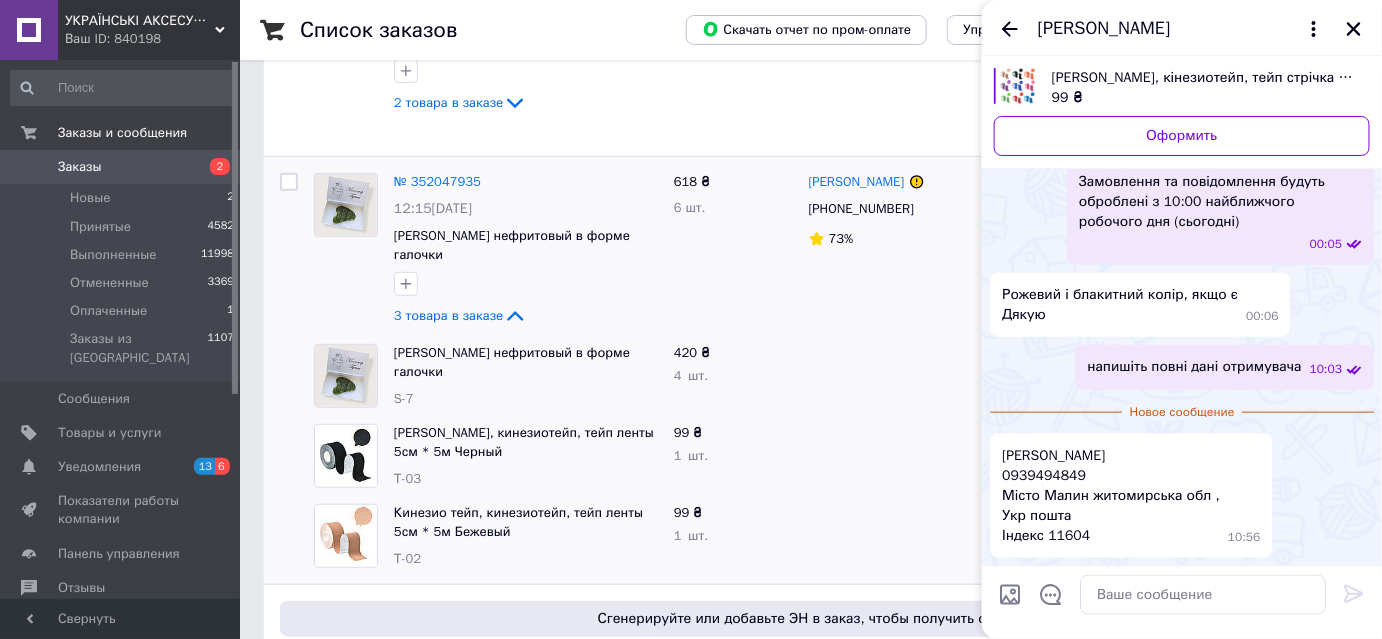 click on "Комаренко Маргарита Андріївна  0939494849 Місто Малин житомирська обл ,  Укр пошта  Індекс 11604" at bounding box center (1111, 496) 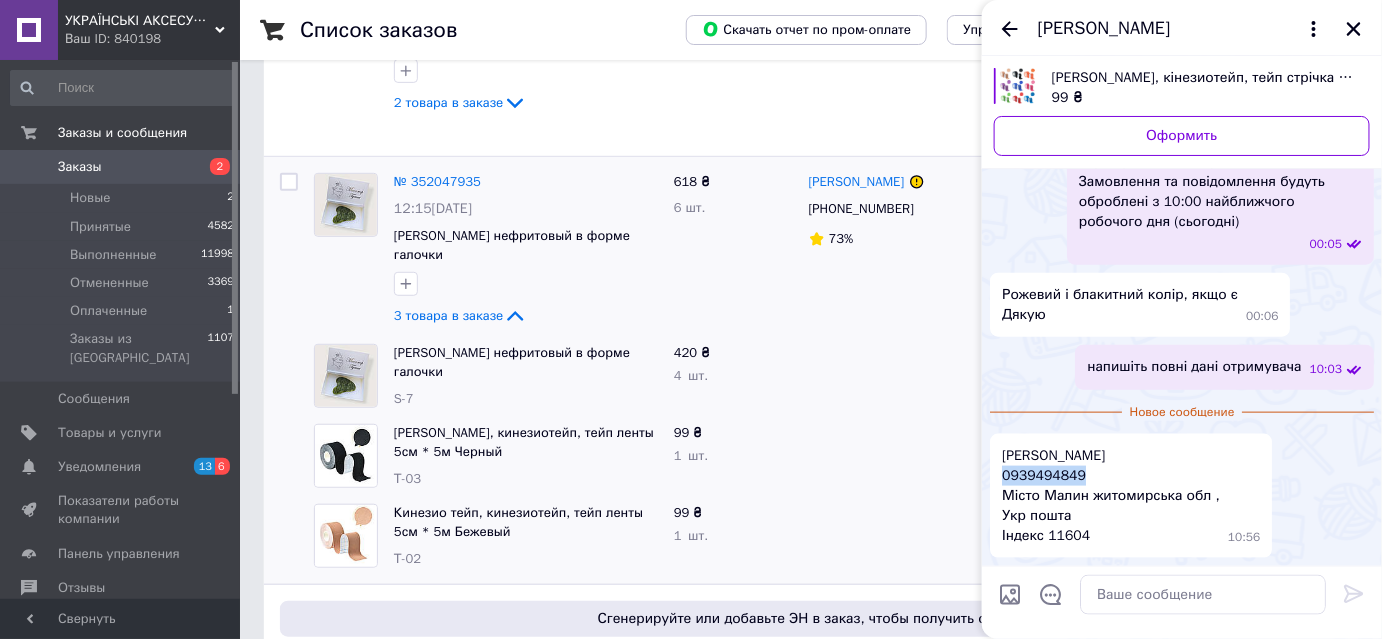 click on "Комаренко Маргарита Андріївна  0939494849 Місто Малин житомирська обл ,  Укр пошта  Індекс 11604" at bounding box center (1111, 496) 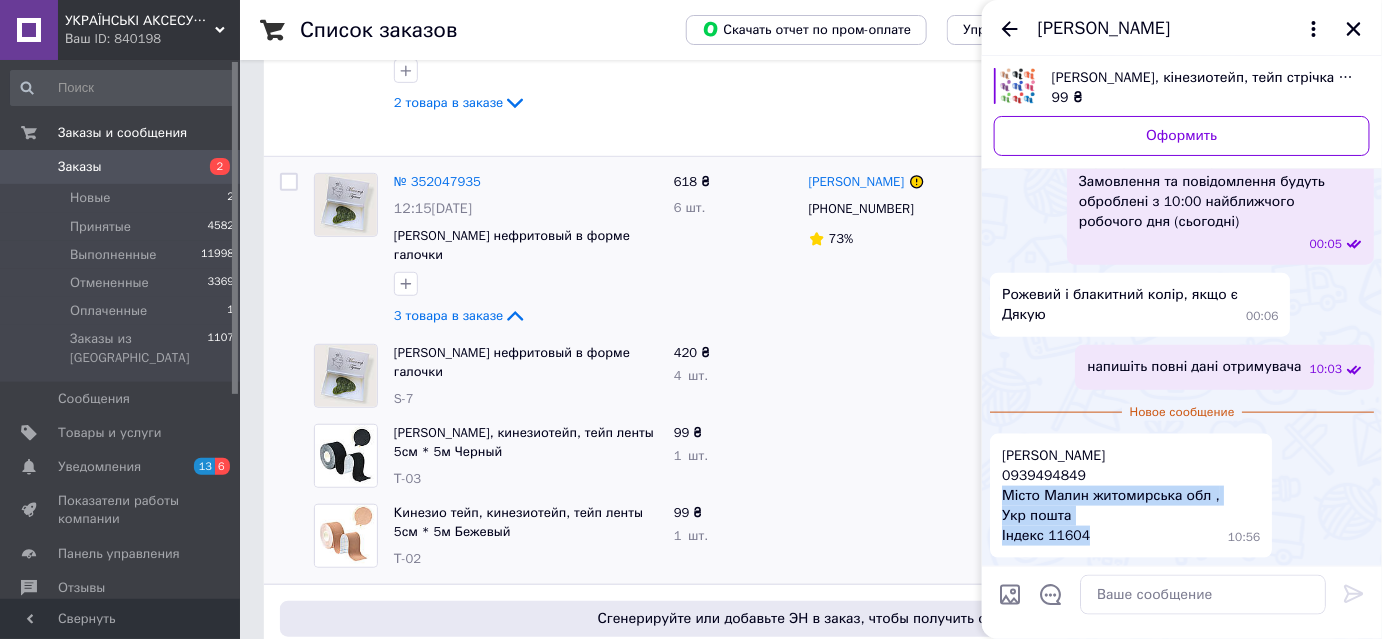 drag, startPoint x: 1070, startPoint y: 532, endPoint x: 1003, endPoint y: 499, distance: 74.68601 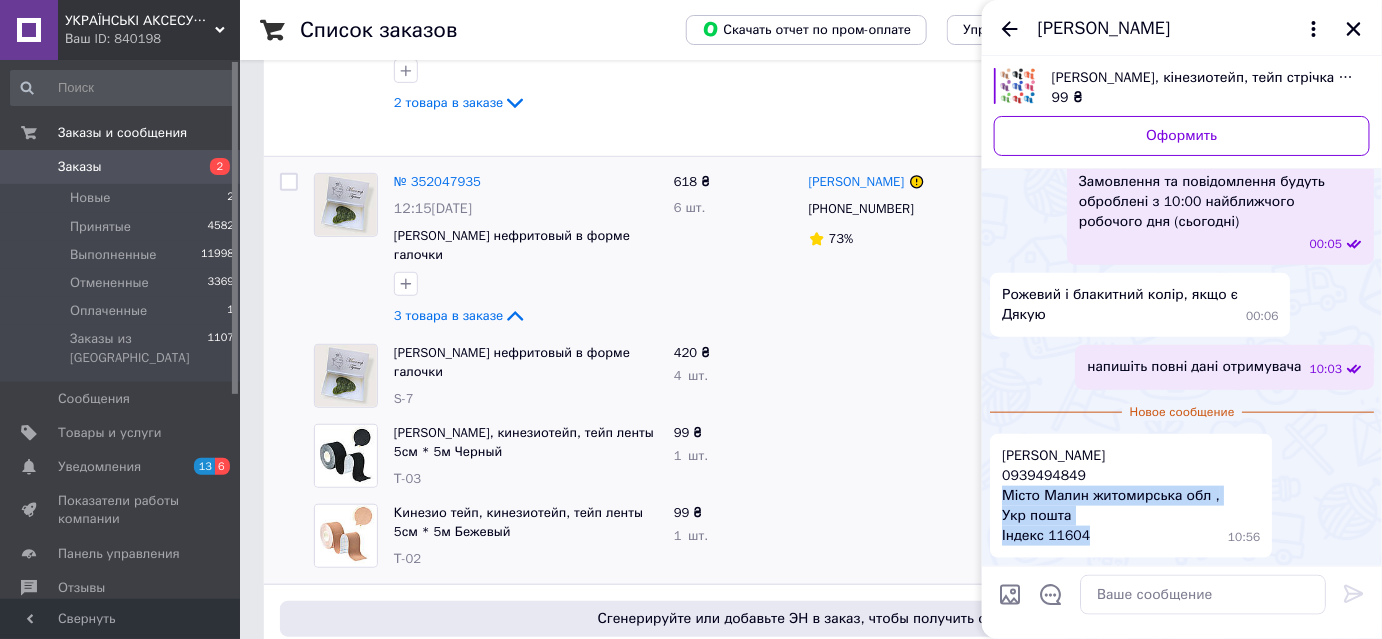 scroll, scrollTop: 736, scrollLeft: 0, axis: vertical 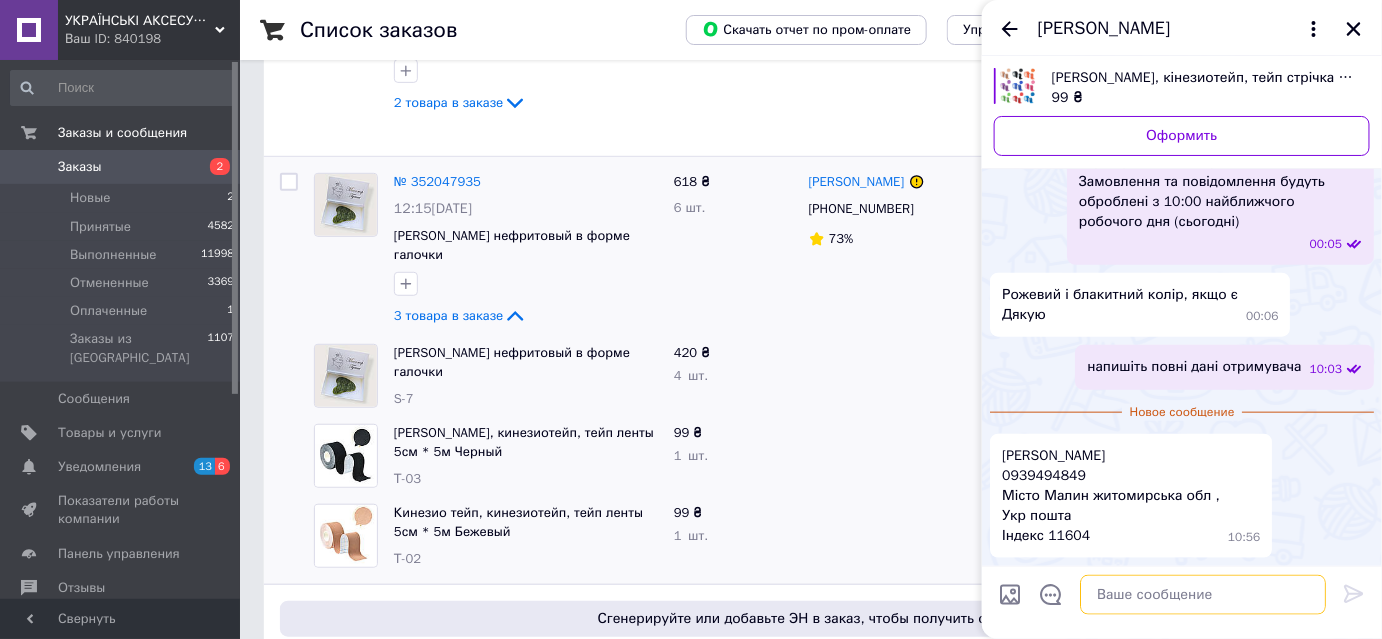 click at bounding box center (1203, 595) 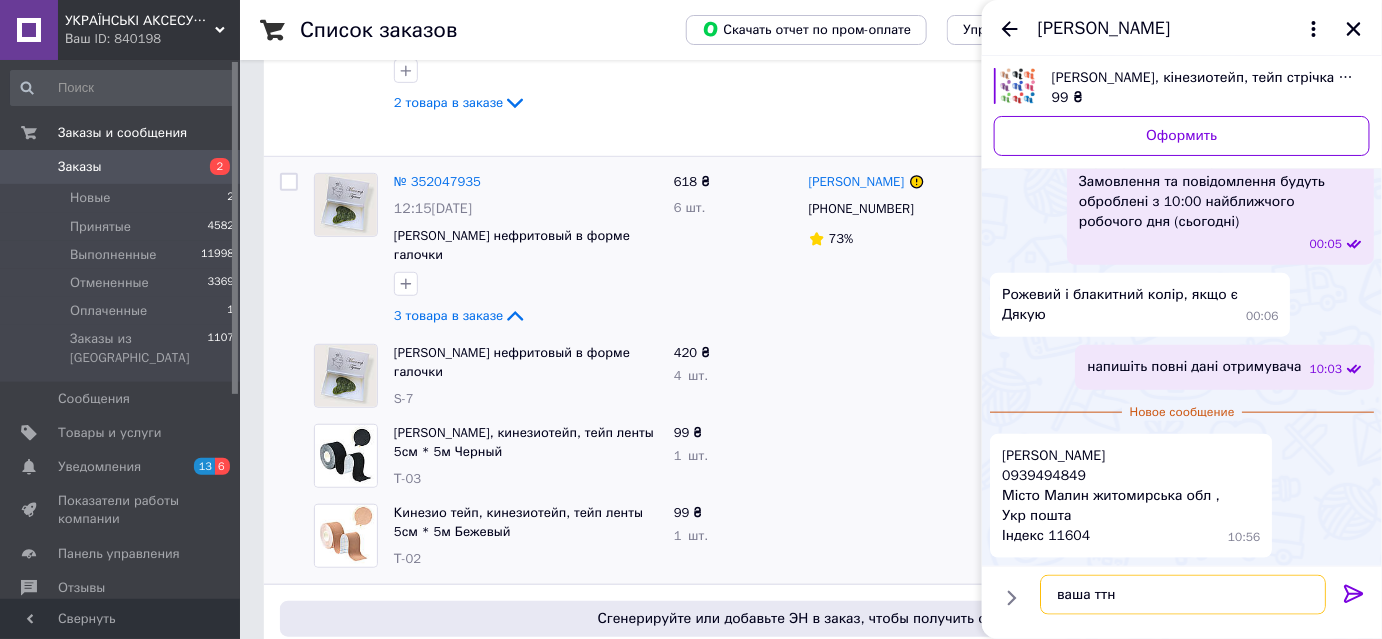 paste on "0505336217835" 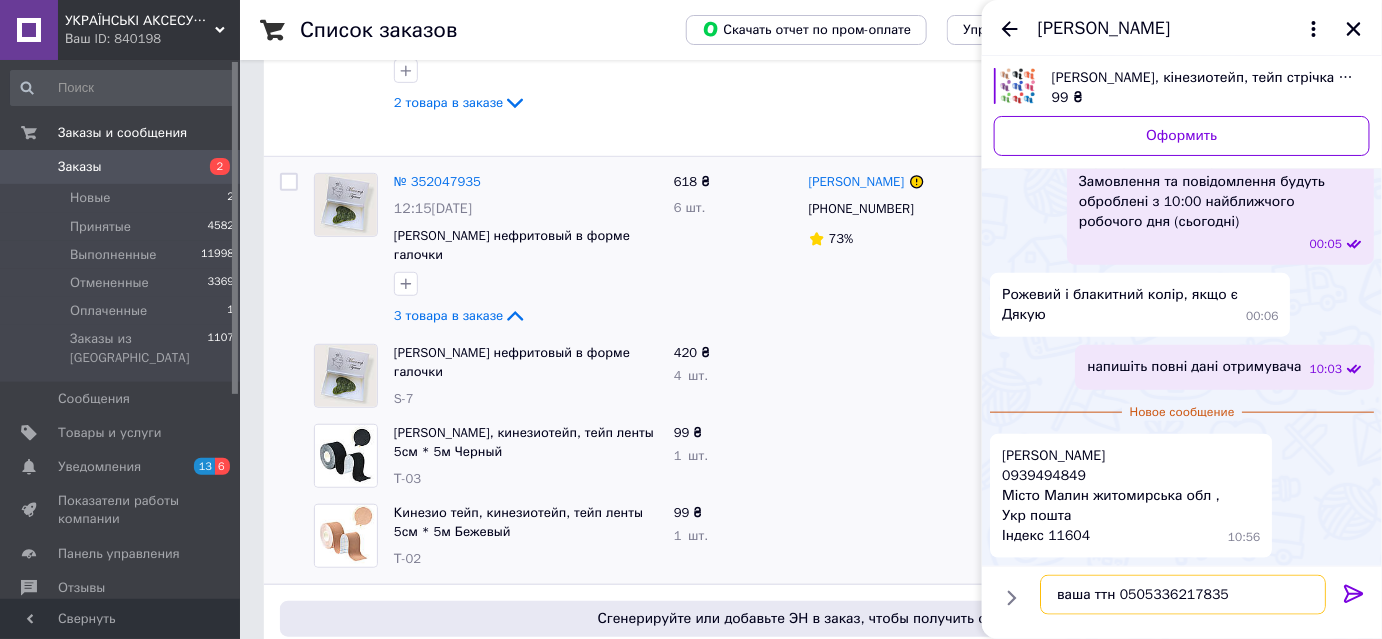 type 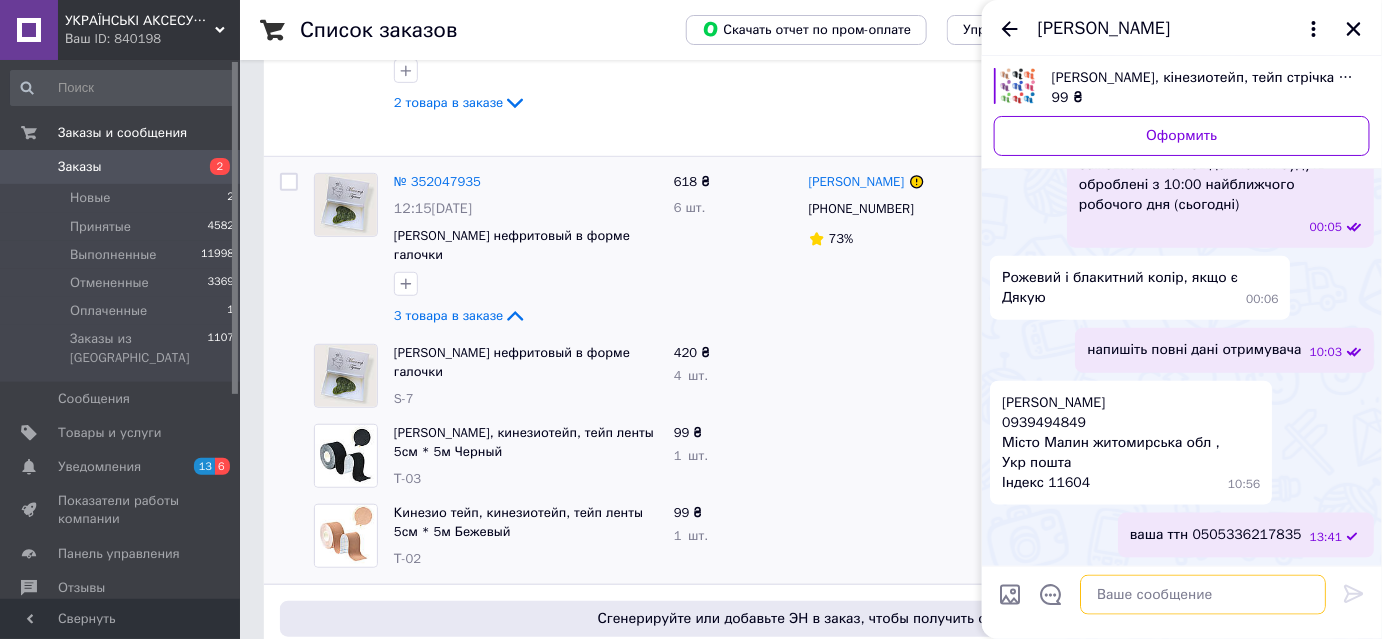 scroll, scrollTop: 845, scrollLeft: 0, axis: vertical 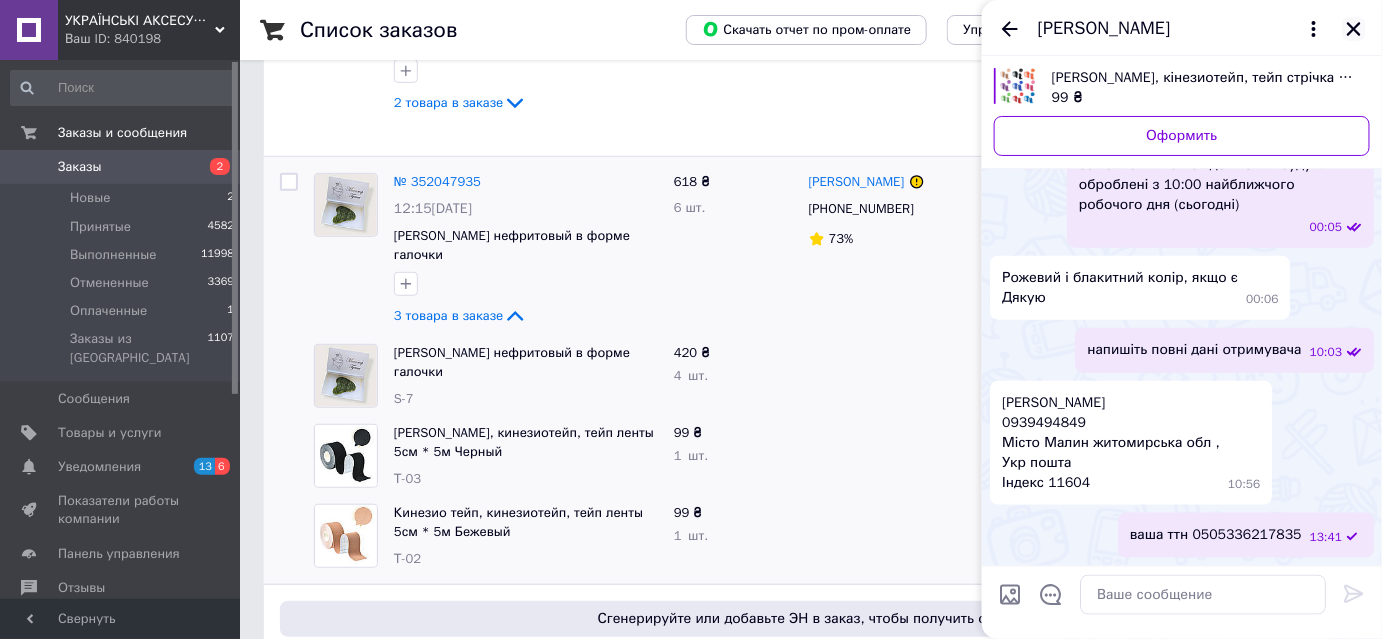 click 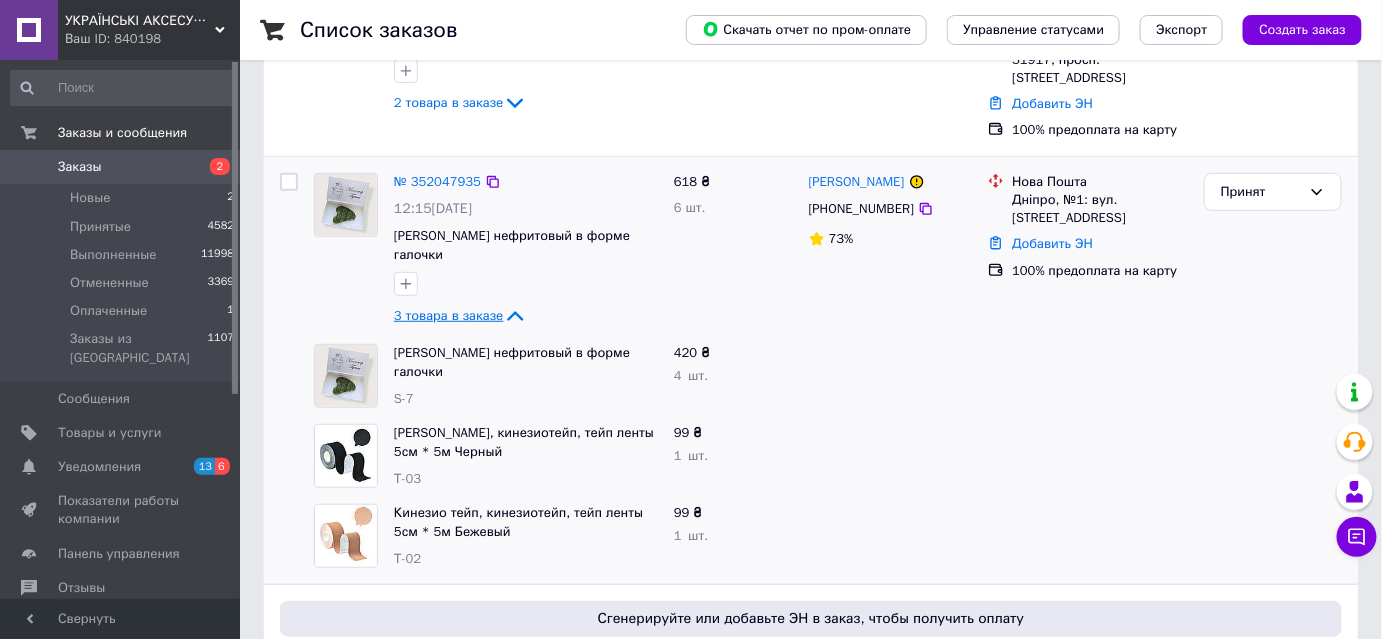 click 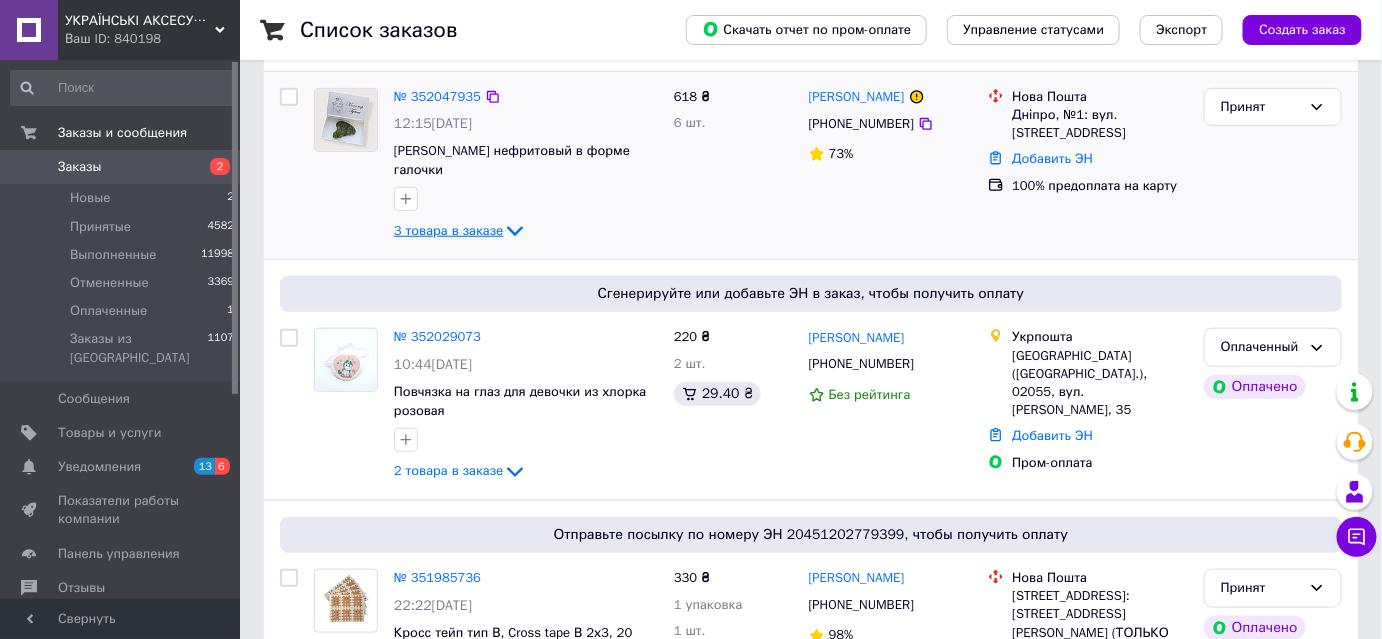 scroll, scrollTop: 454, scrollLeft: 0, axis: vertical 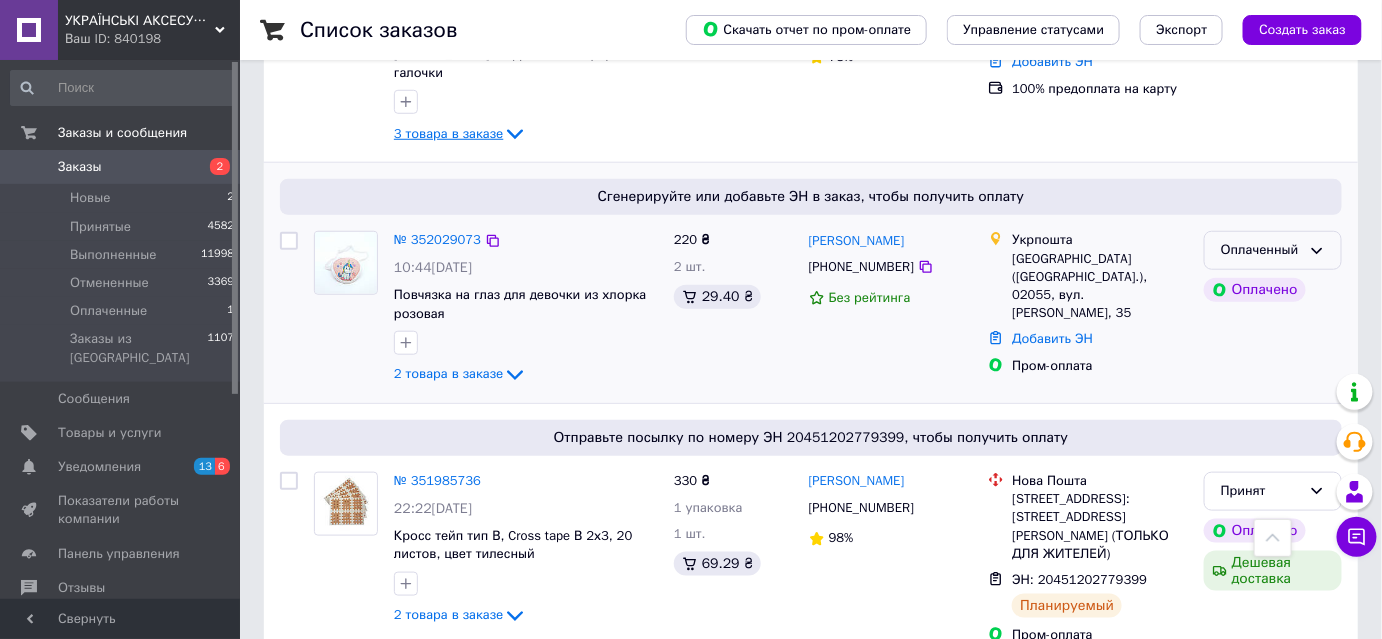 click on "Оплаченный" at bounding box center [1273, 250] 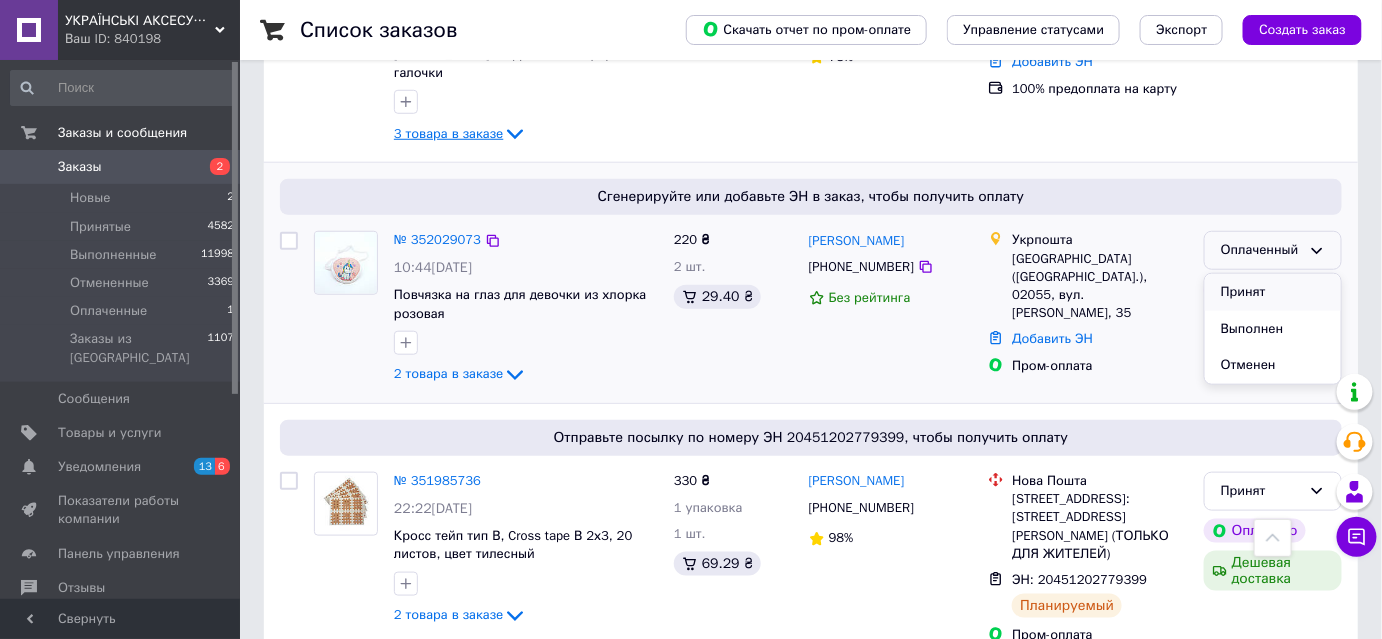 click on "Принят" at bounding box center [1273, 292] 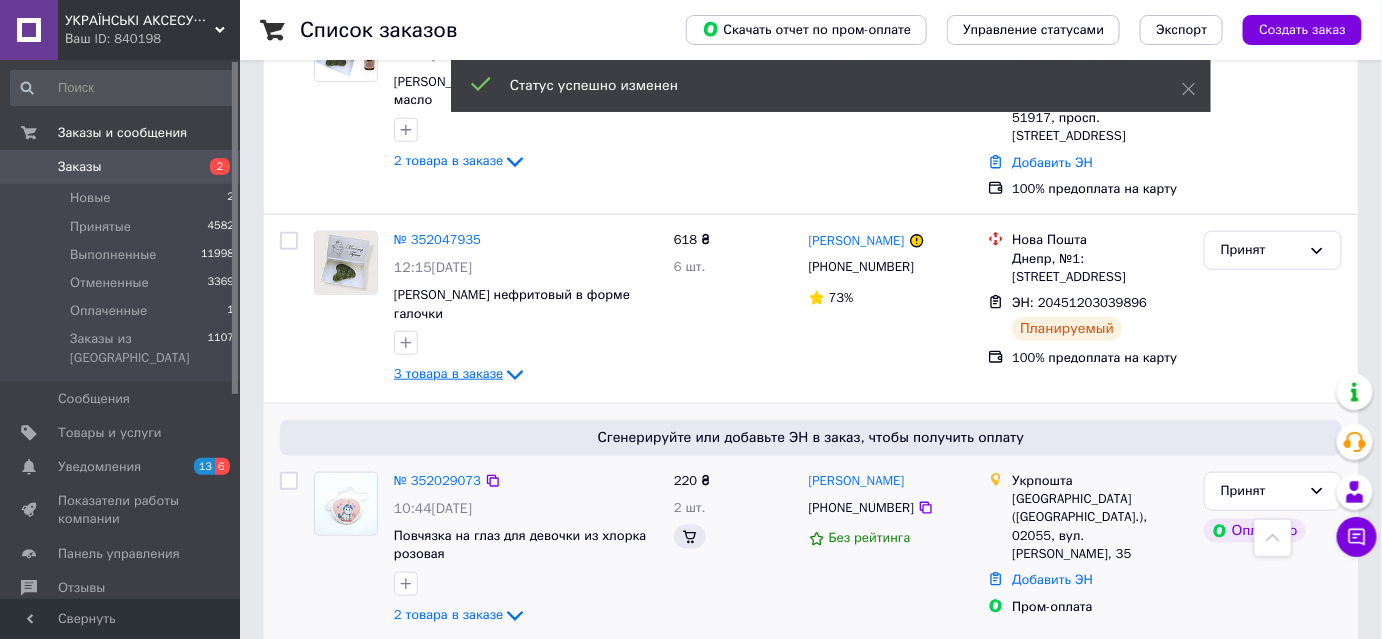 scroll, scrollTop: 695, scrollLeft: 0, axis: vertical 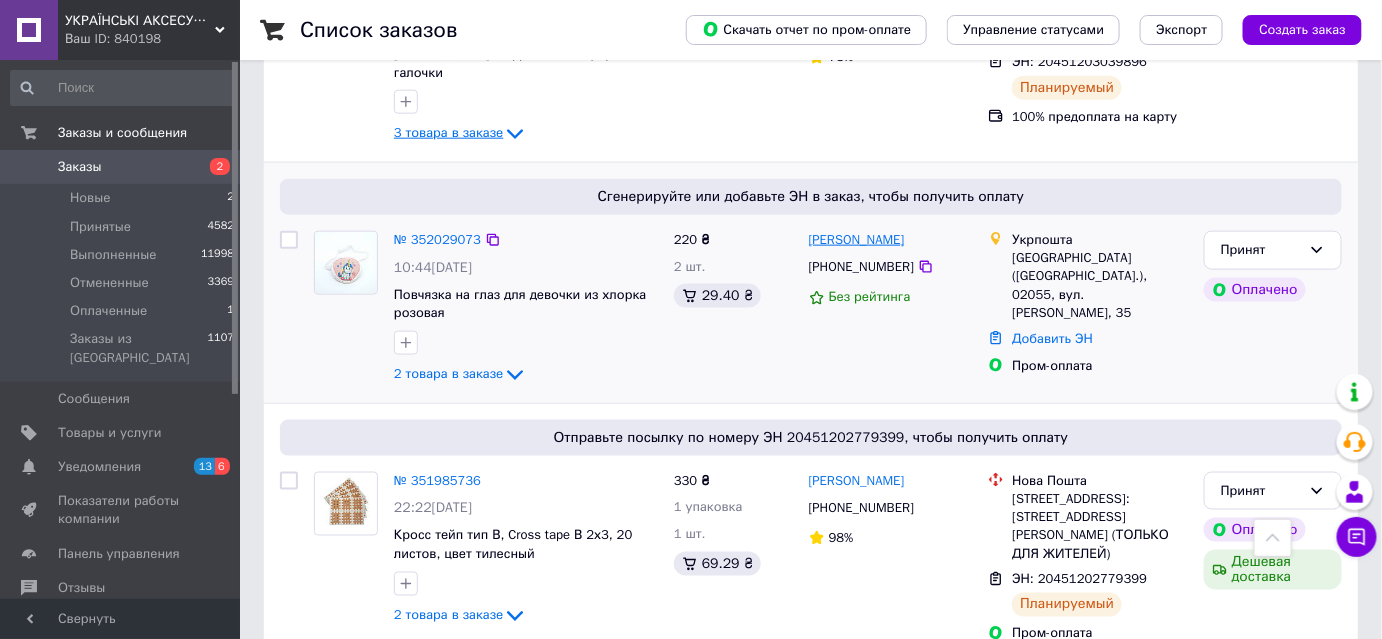 drag, startPoint x: 896, startPoint y: 216, endPoint x: 810, endPoint y: 217, distance: 86.00581 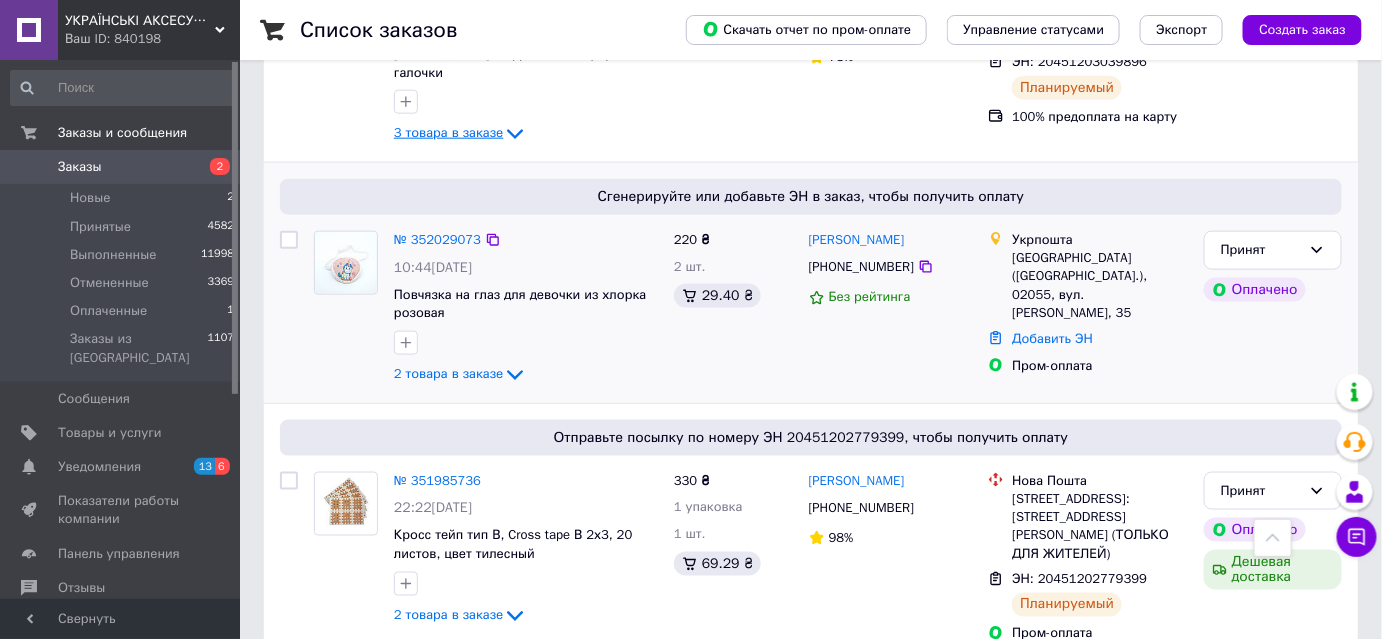 copy on "Віктор Ніжинський" 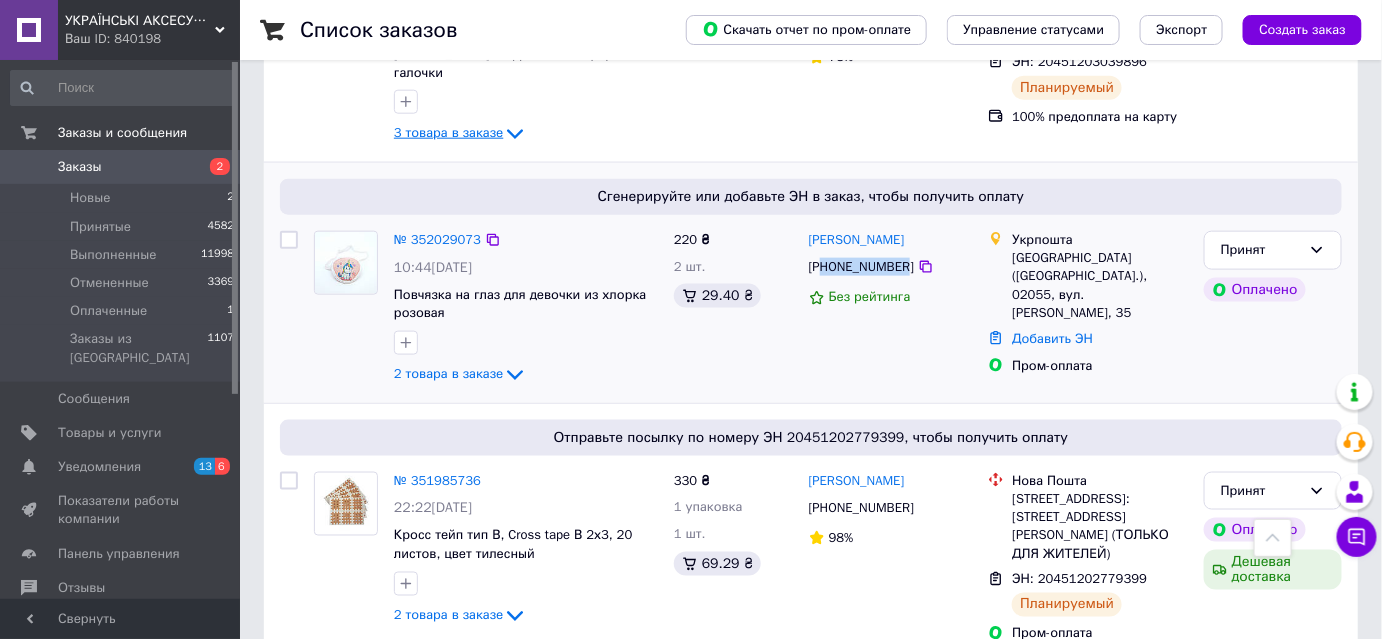 drag, startPoint x: 901, startPoint y: 240, endPoint x: 826, endPoint y: 242, distance: 75.026665 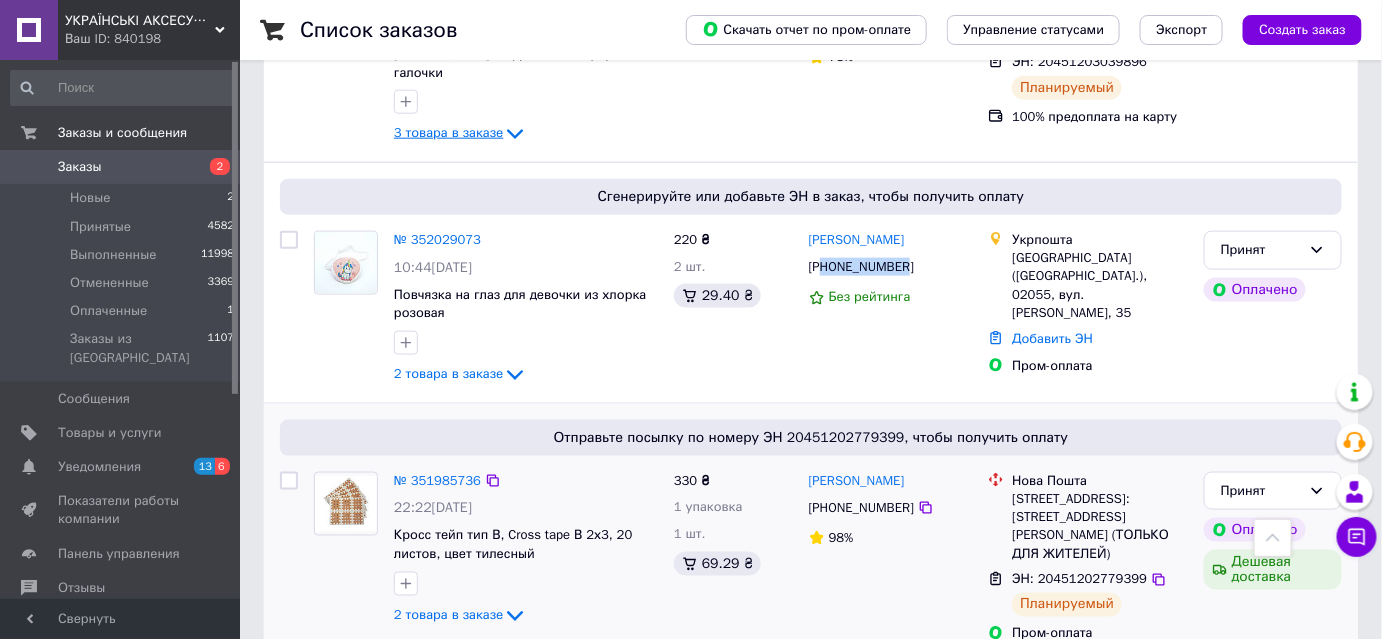 copy on "80633758541" 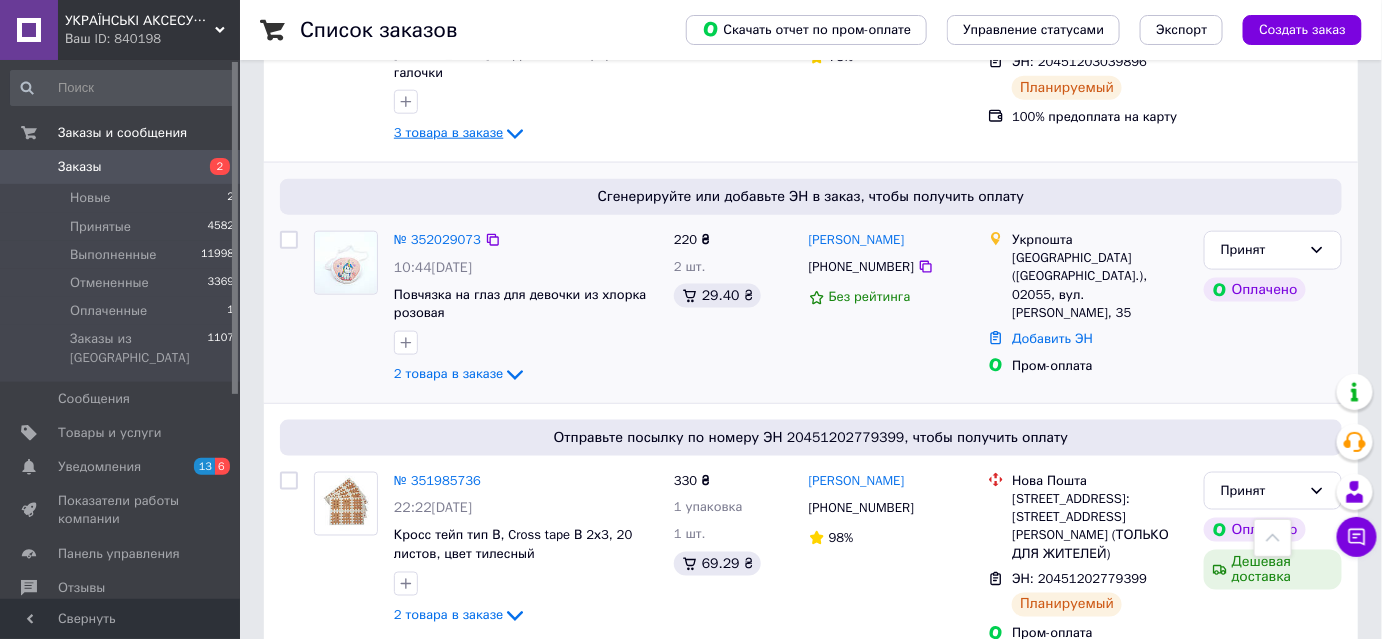 click on "Укрпошта" at bounding box center (1100, 240) 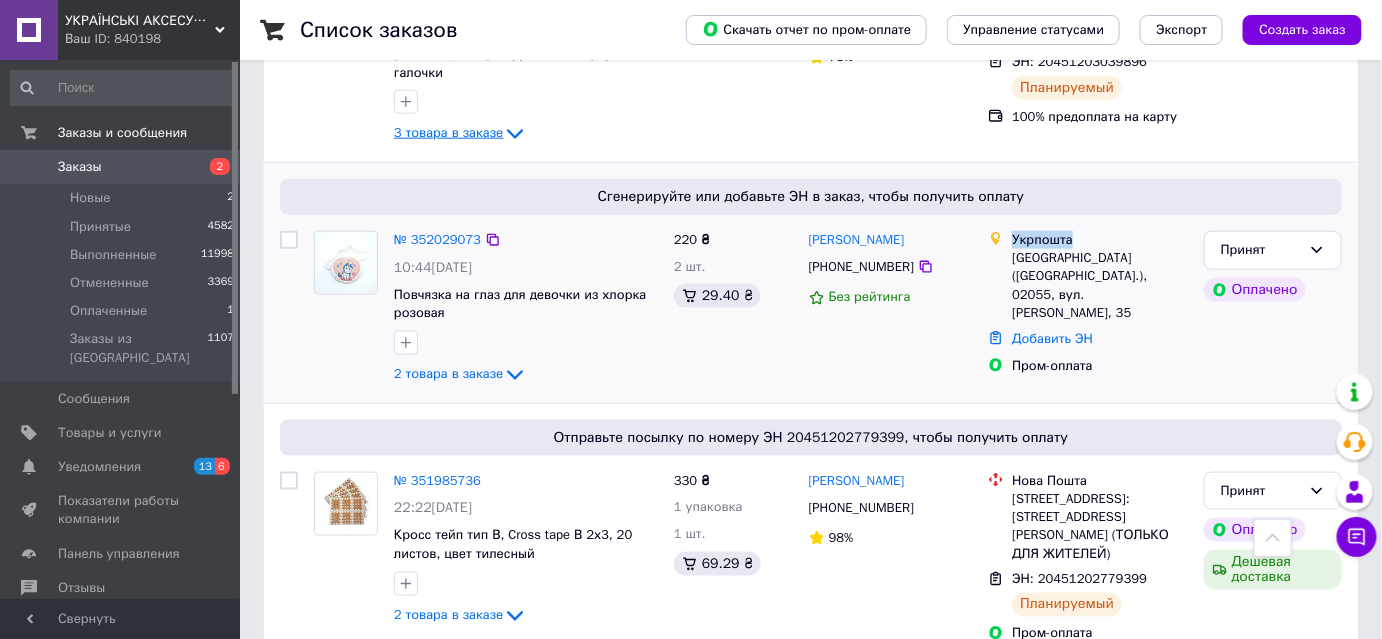 click on "Укрпошта" at bounding box center (1100, 240) 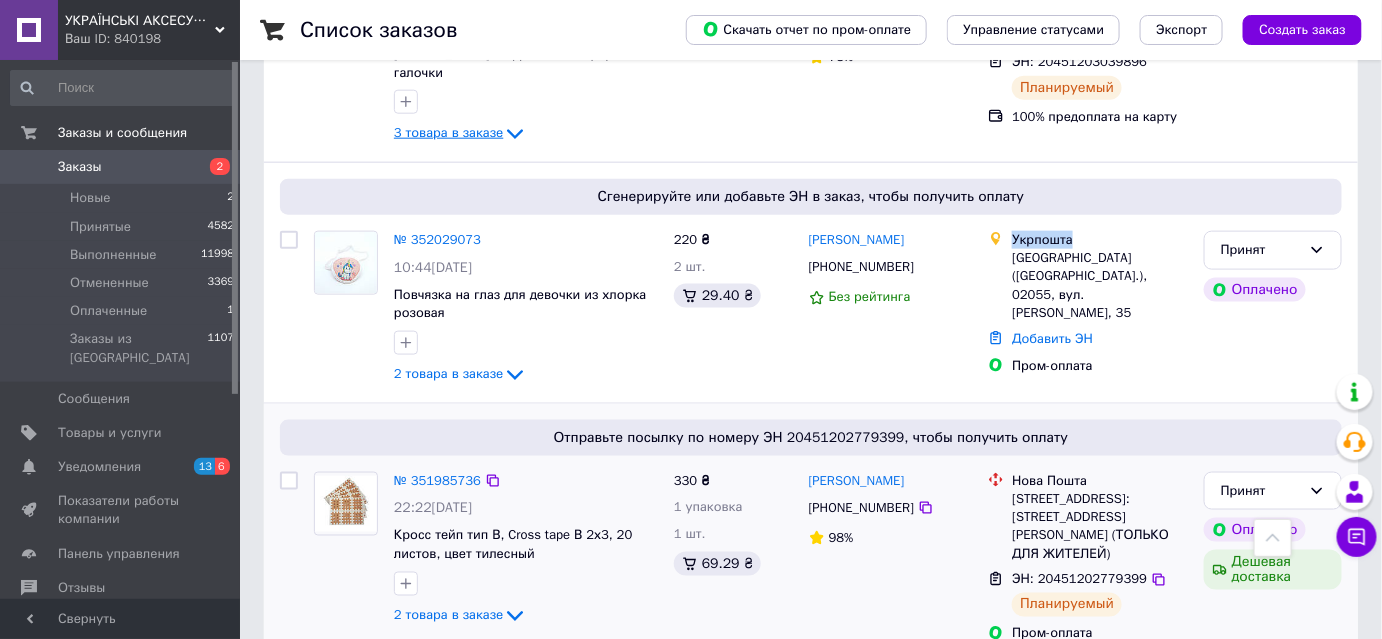 copy on "Укрпошта" 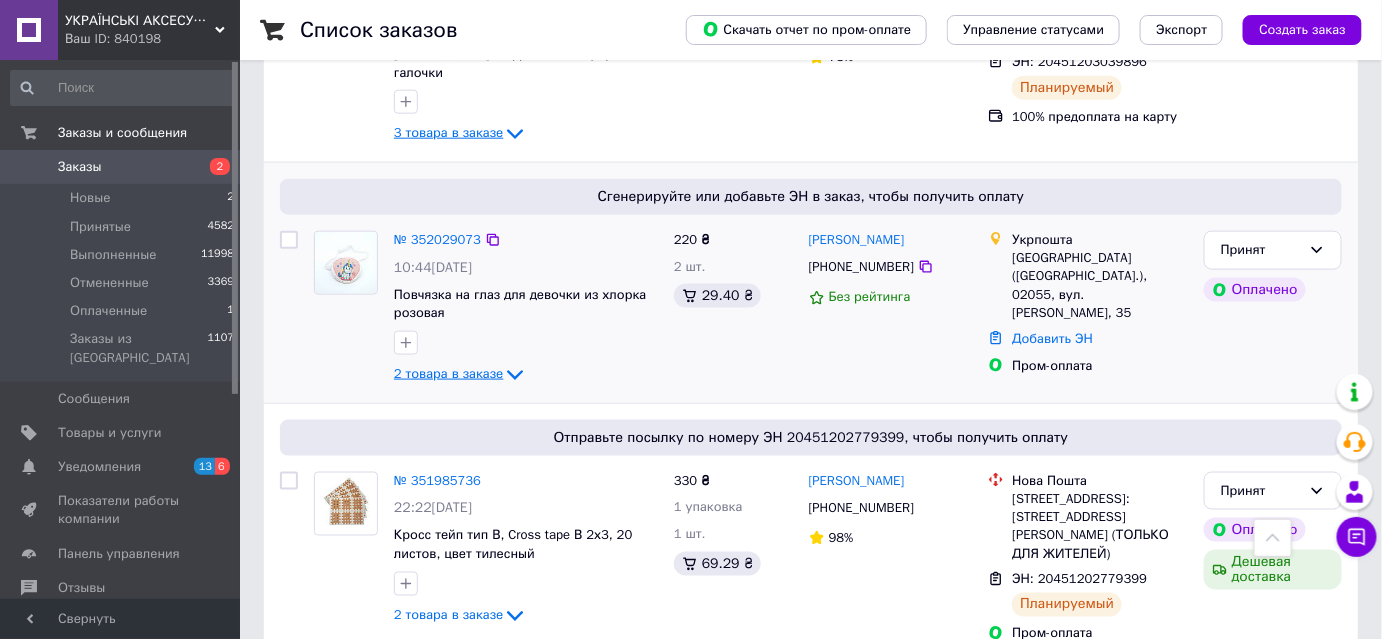 click on "2 товара в заказе" at bounding box center [448, 374] 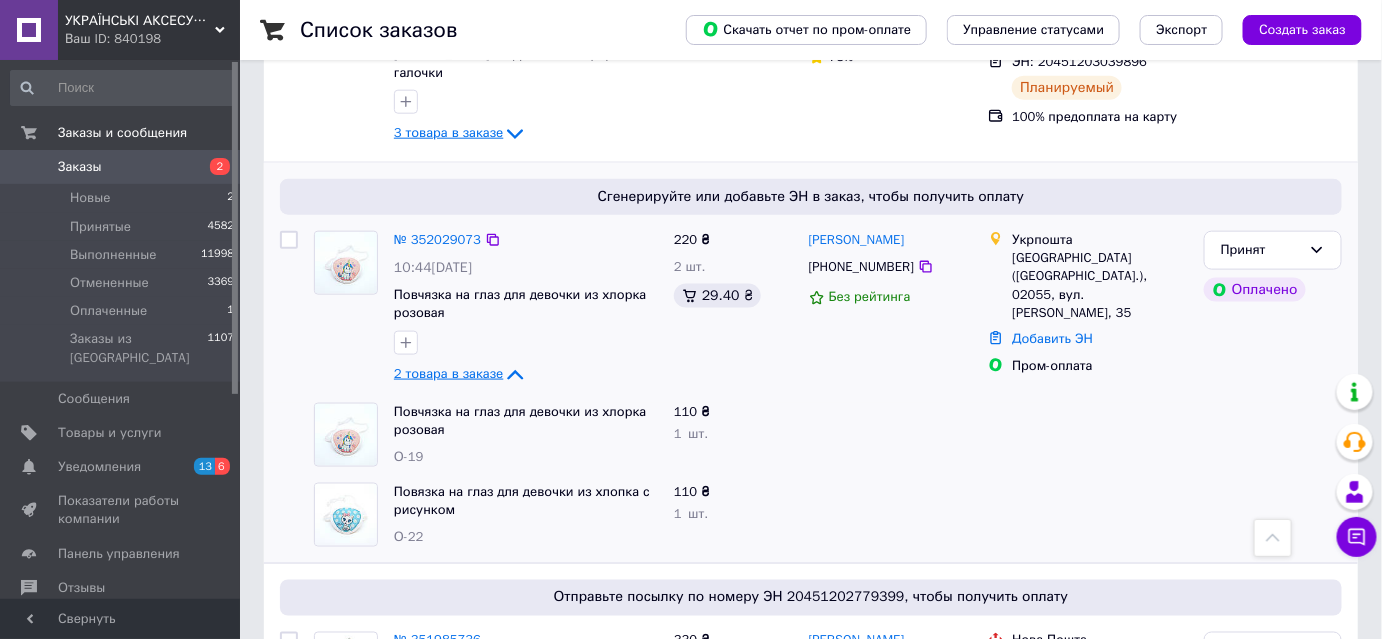 click 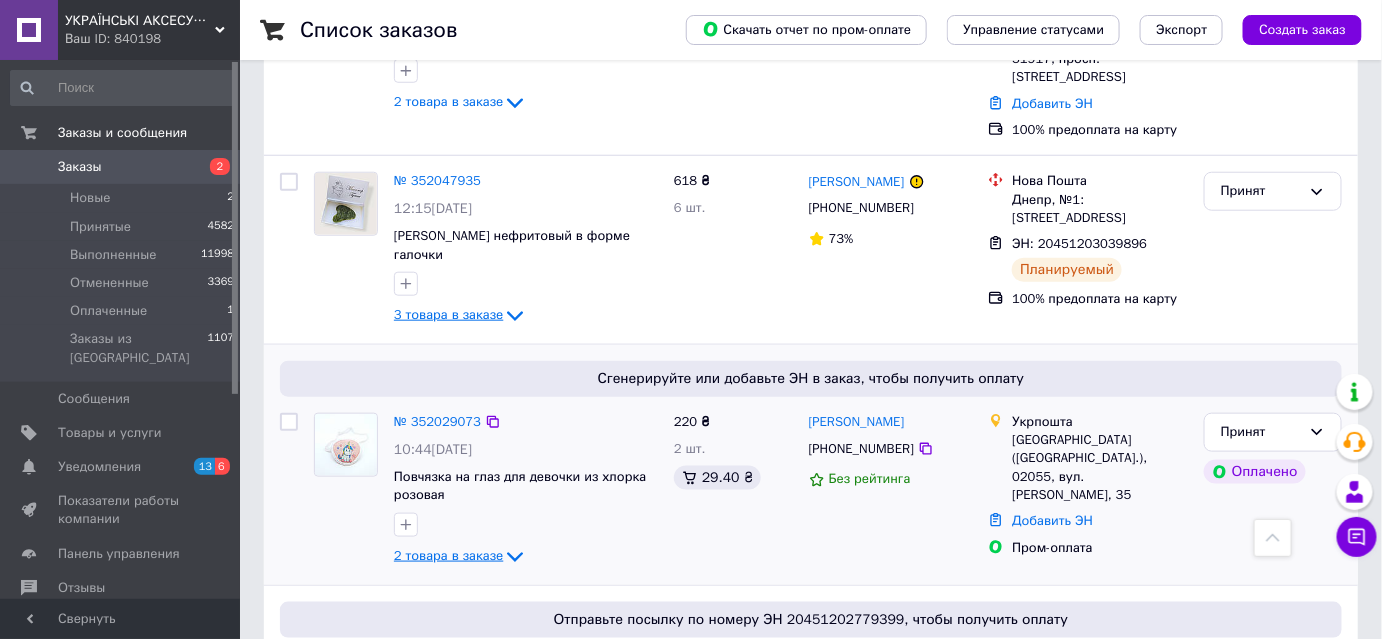 scroll, scrollTop: 149, scrollLeft: 0, axis: vertical 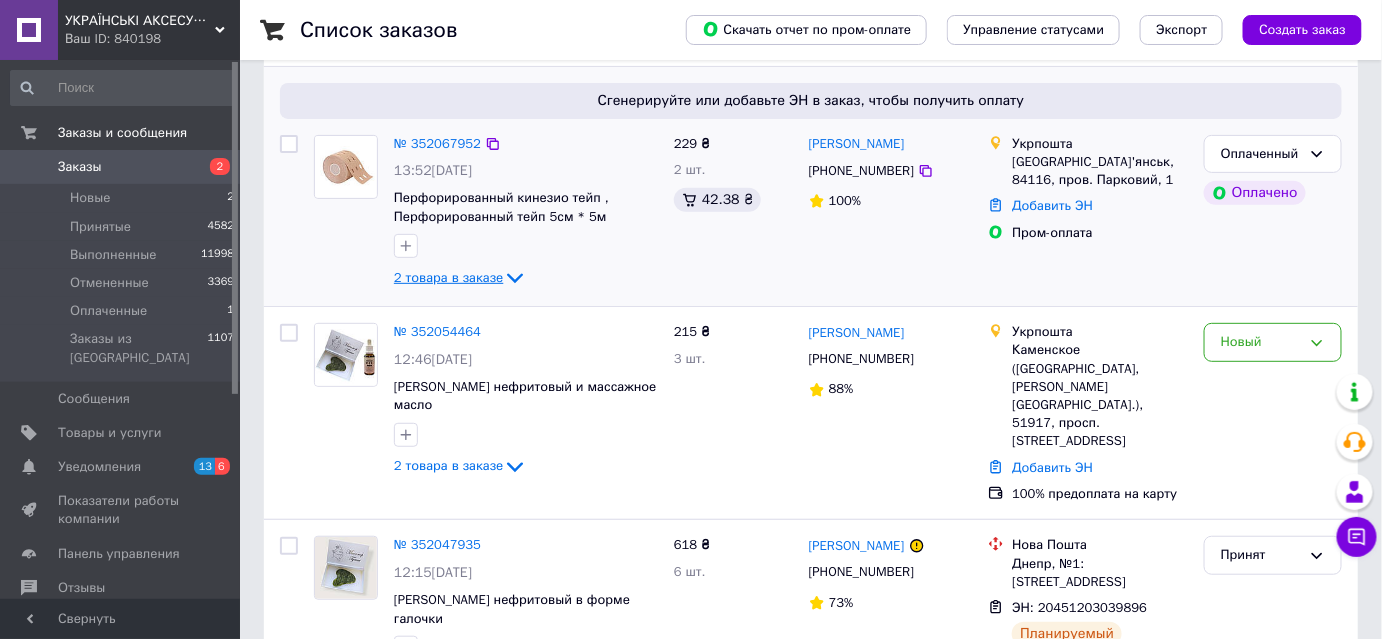 click 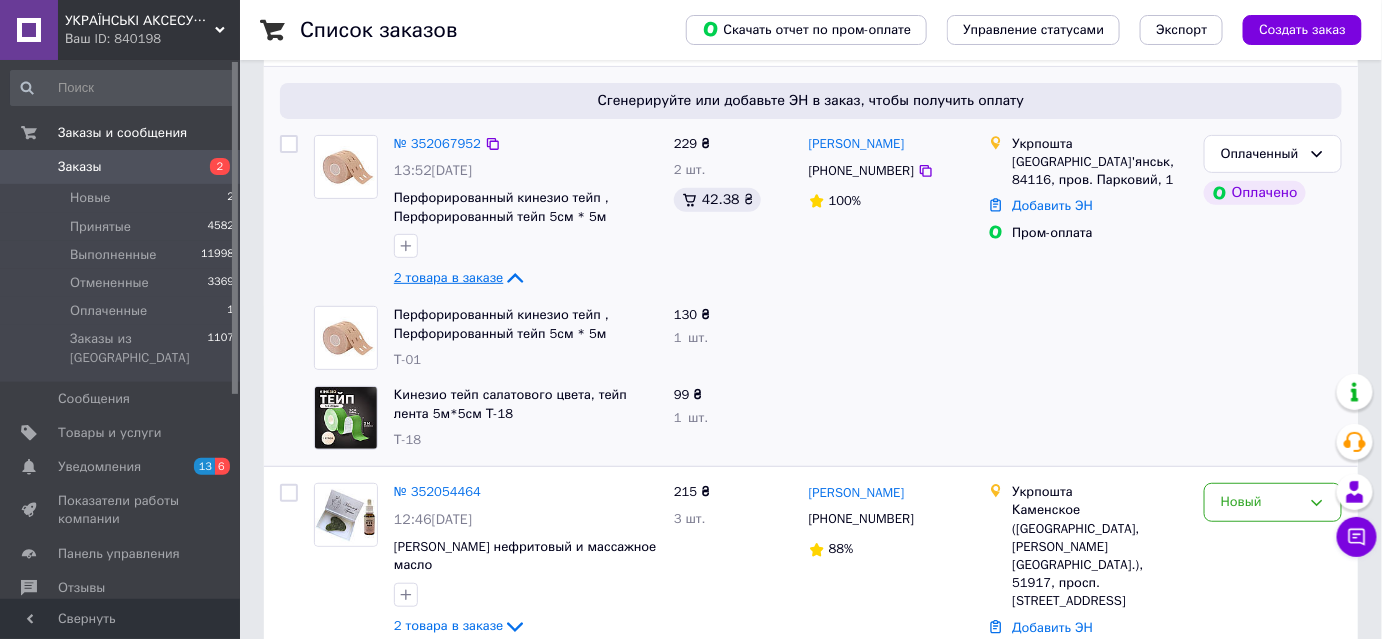 click 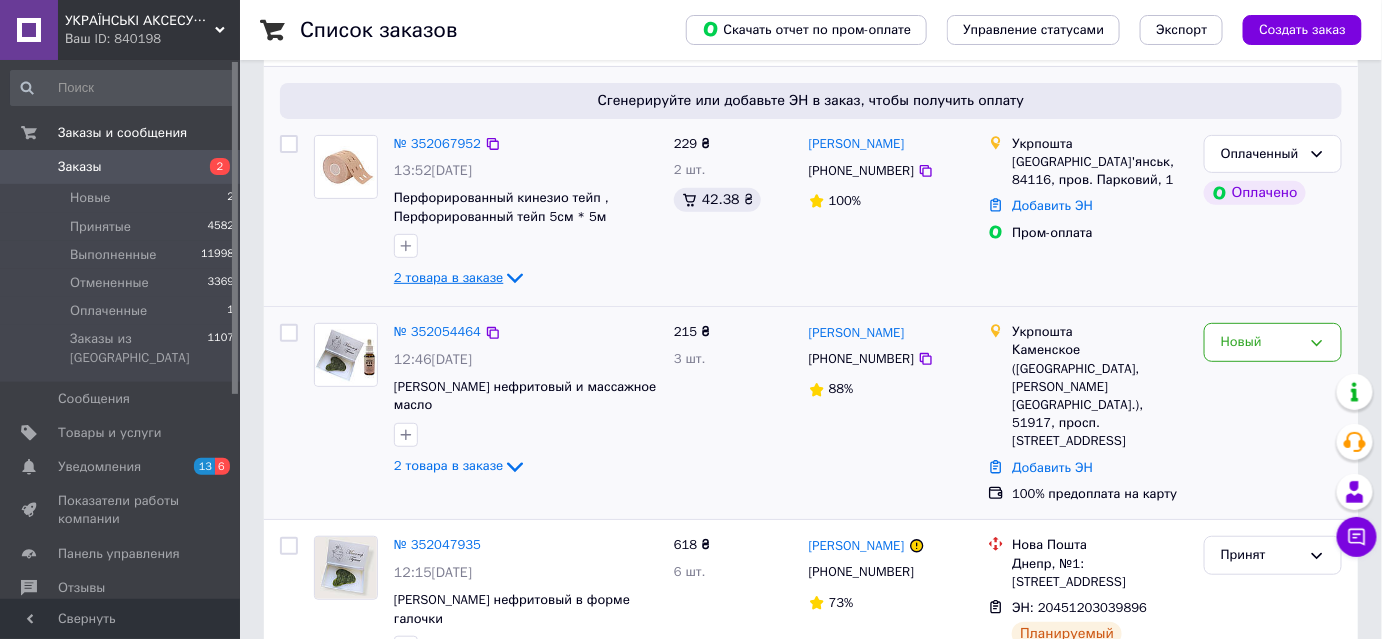 click on "Новый" at bounding box center [1273, 413] 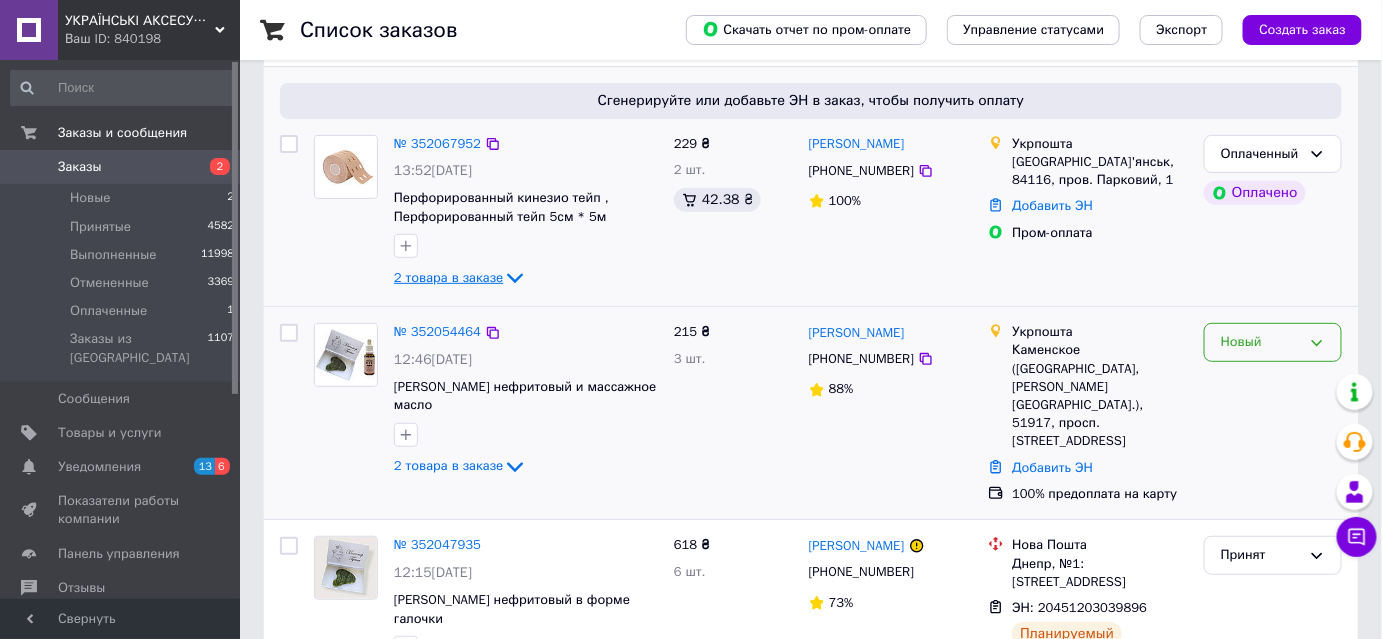 click on "Новый" at bounding box center (1273, 342) 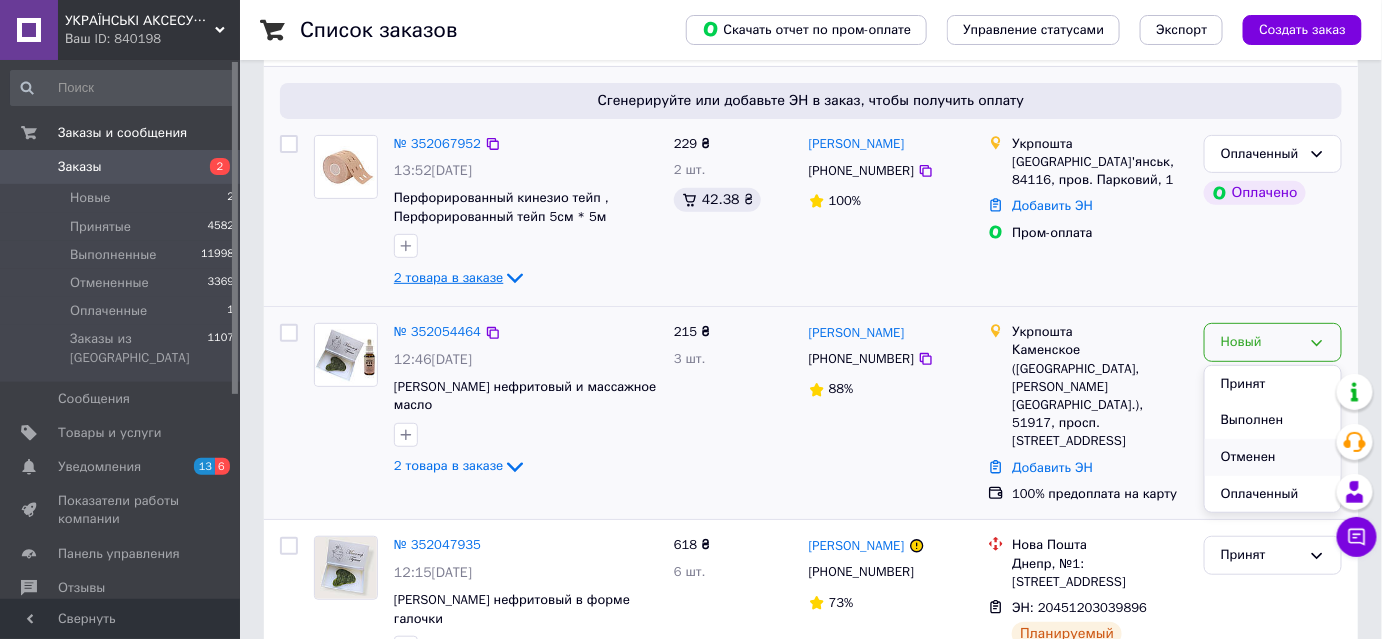 click on "Отменен" at bounding box center (1273, 457) 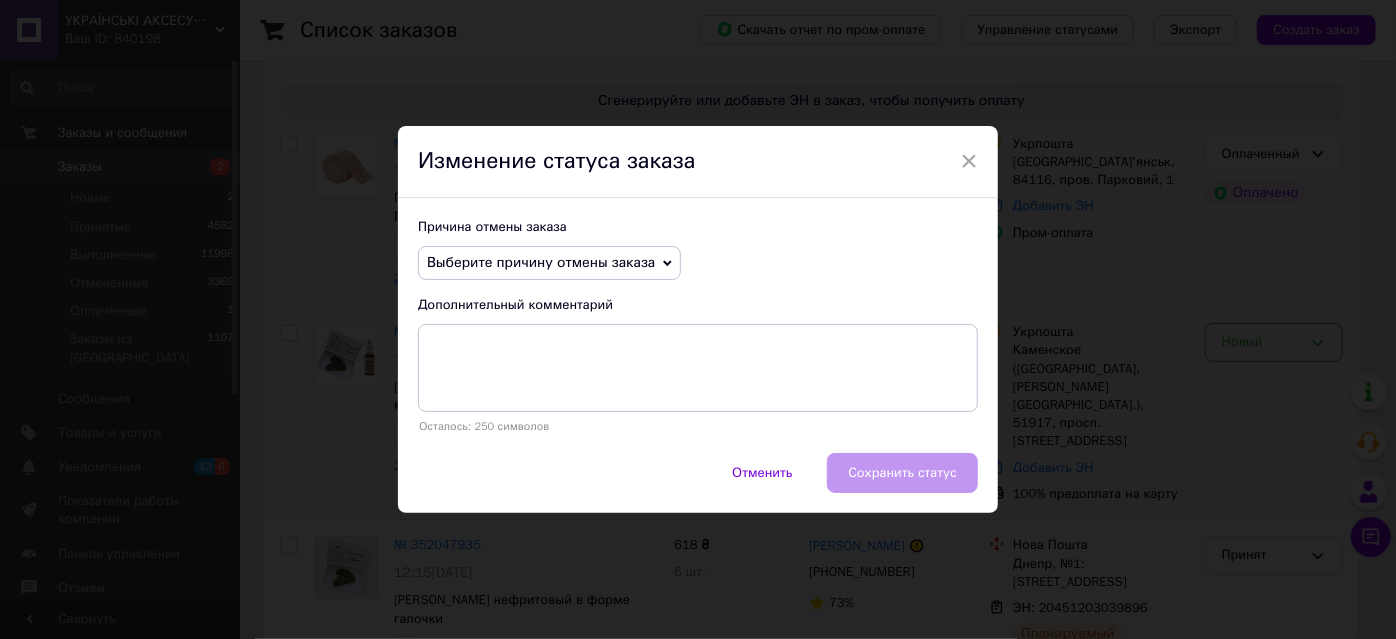 drag, startPoint x: 646, startPoint y: 263, endPoint x: 603, endPoint y: 308, distance: 62.241467 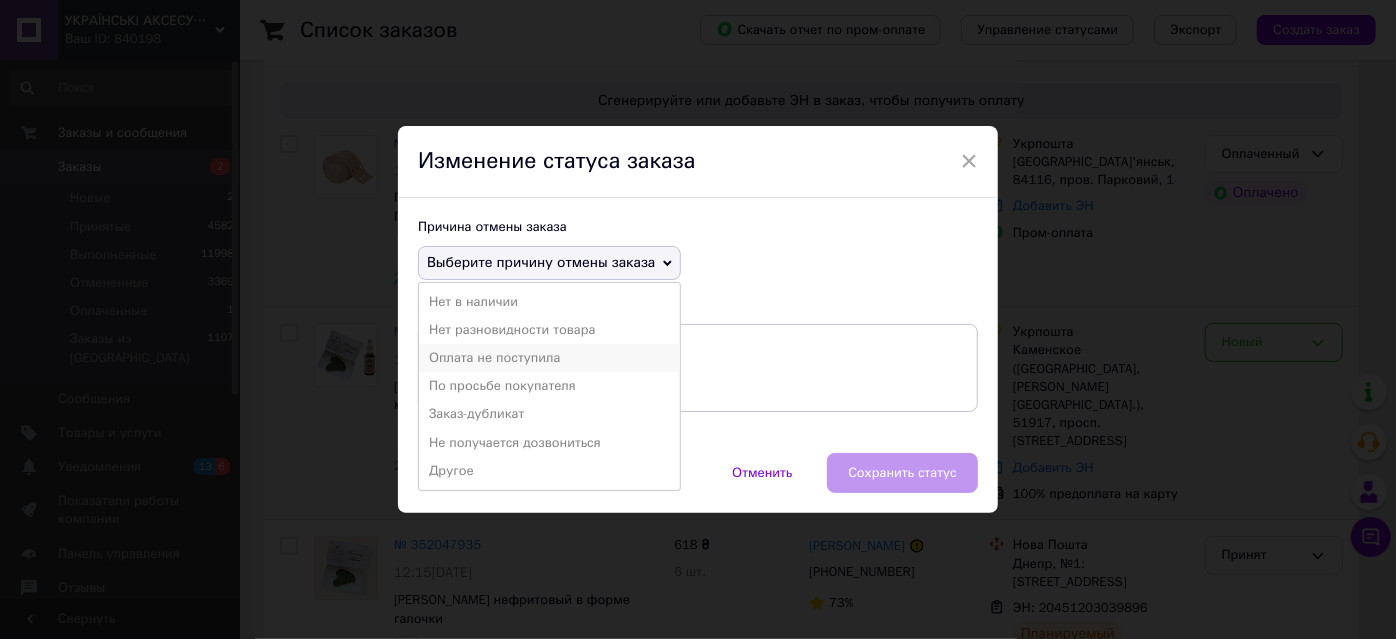 click on "Оплата не поступила" at bounding box center [549, 358] 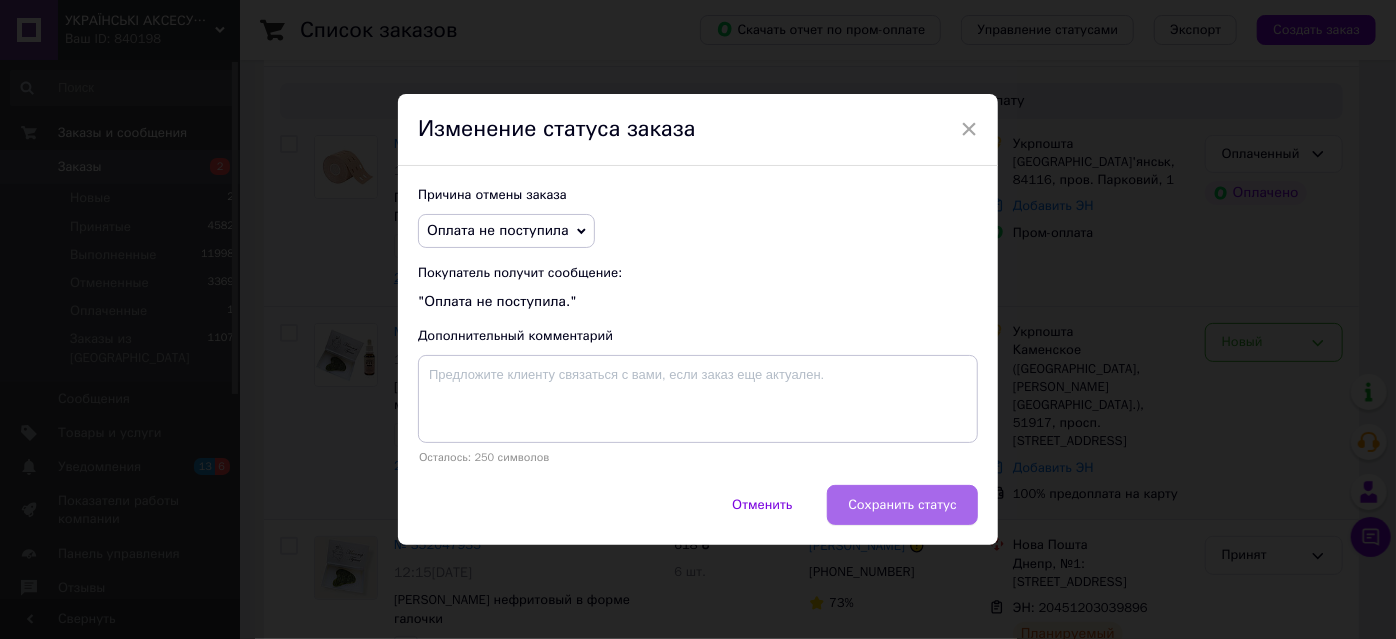 click on "Сохранить статус" at bounding box center (902, 505) 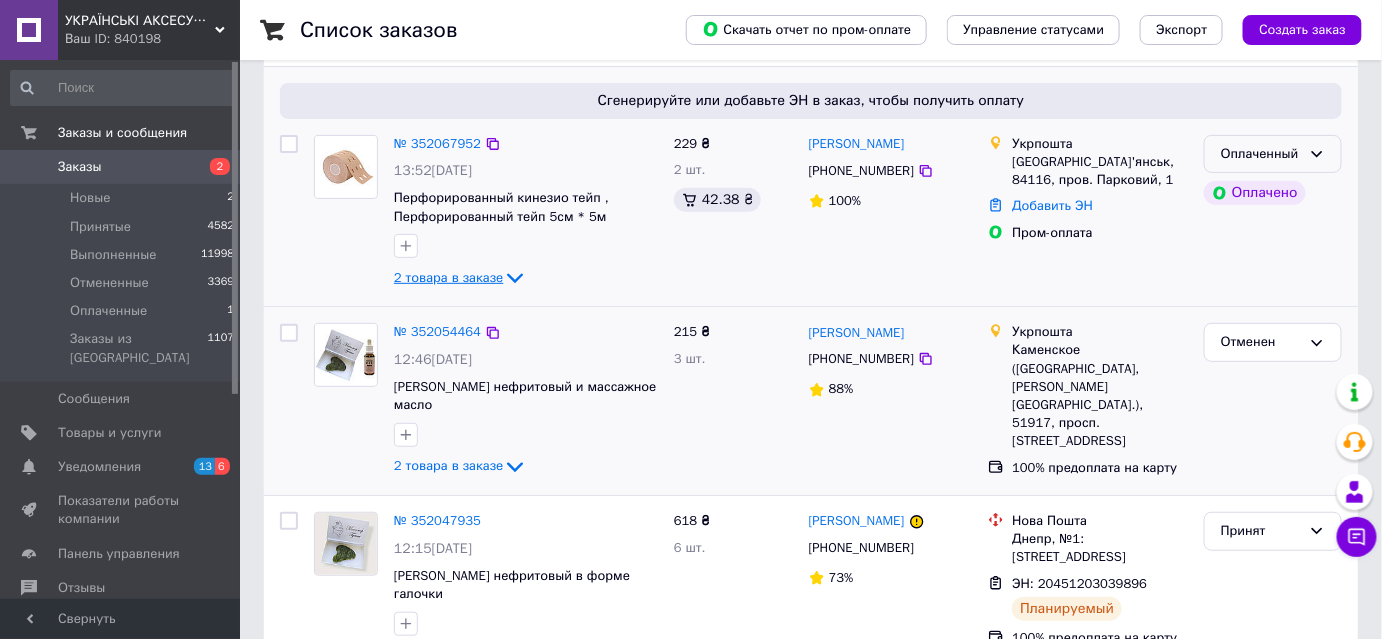 click on "Оплаченный" at bounding box center (1273, 154) 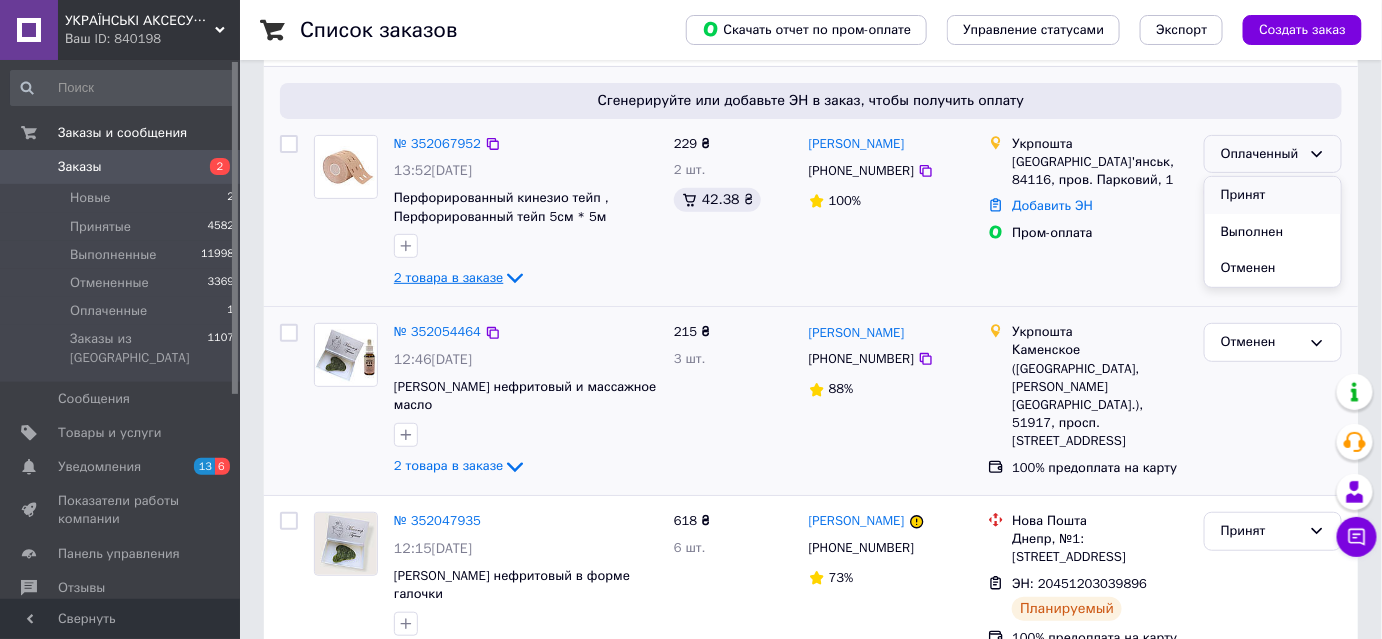 click on "Принят" at bounding box center (1273, 195) 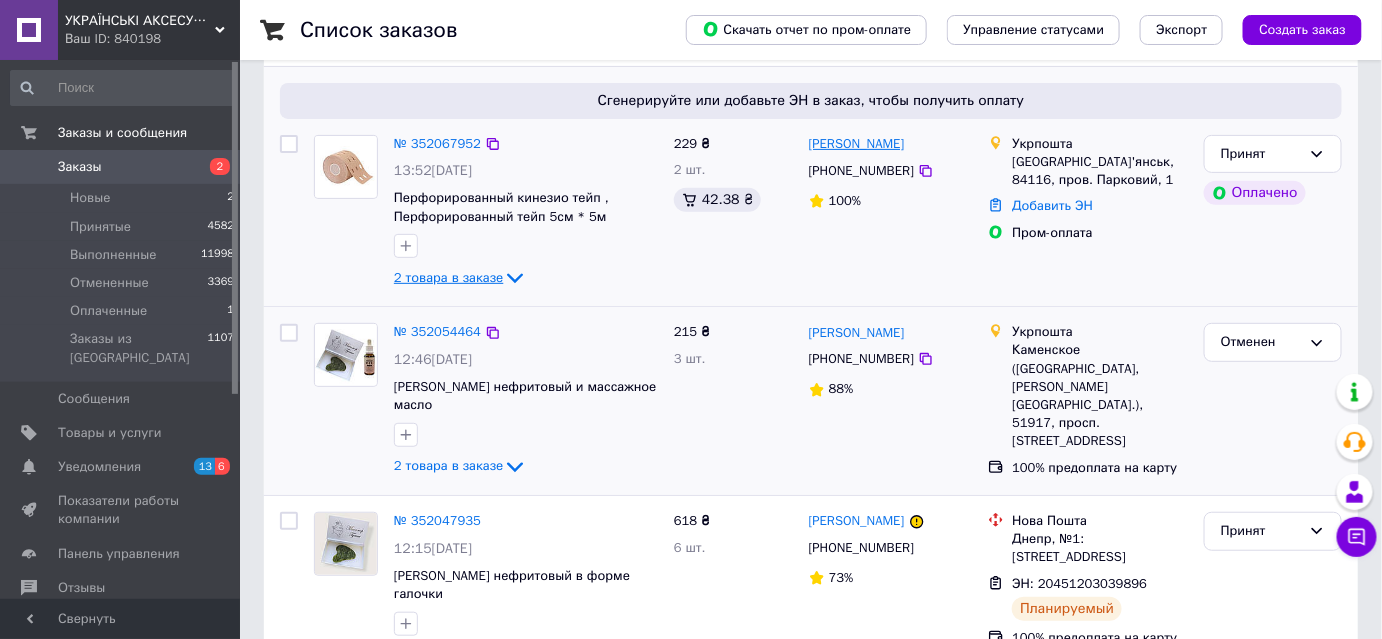 drag, startPoint x: 952, startPoint y: 143, endPoint x: 813, endPoint y: 147, distance: 139.05754 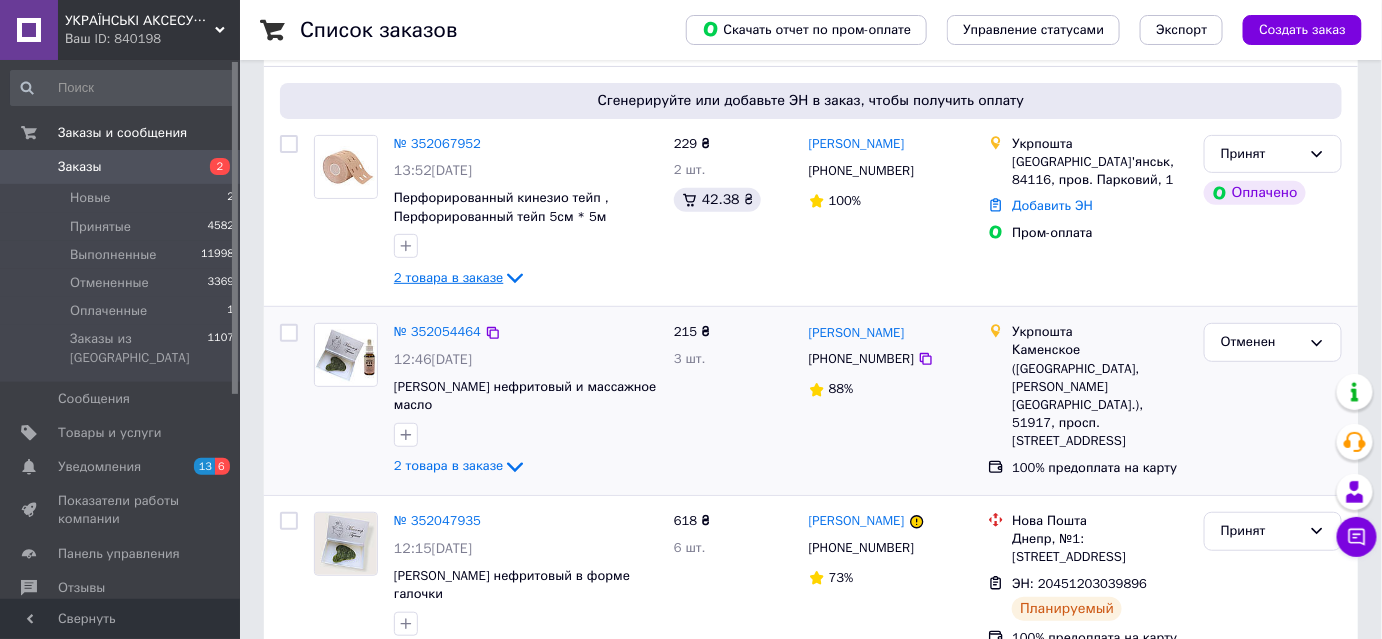 copy on "Олександра Ярмолюк" 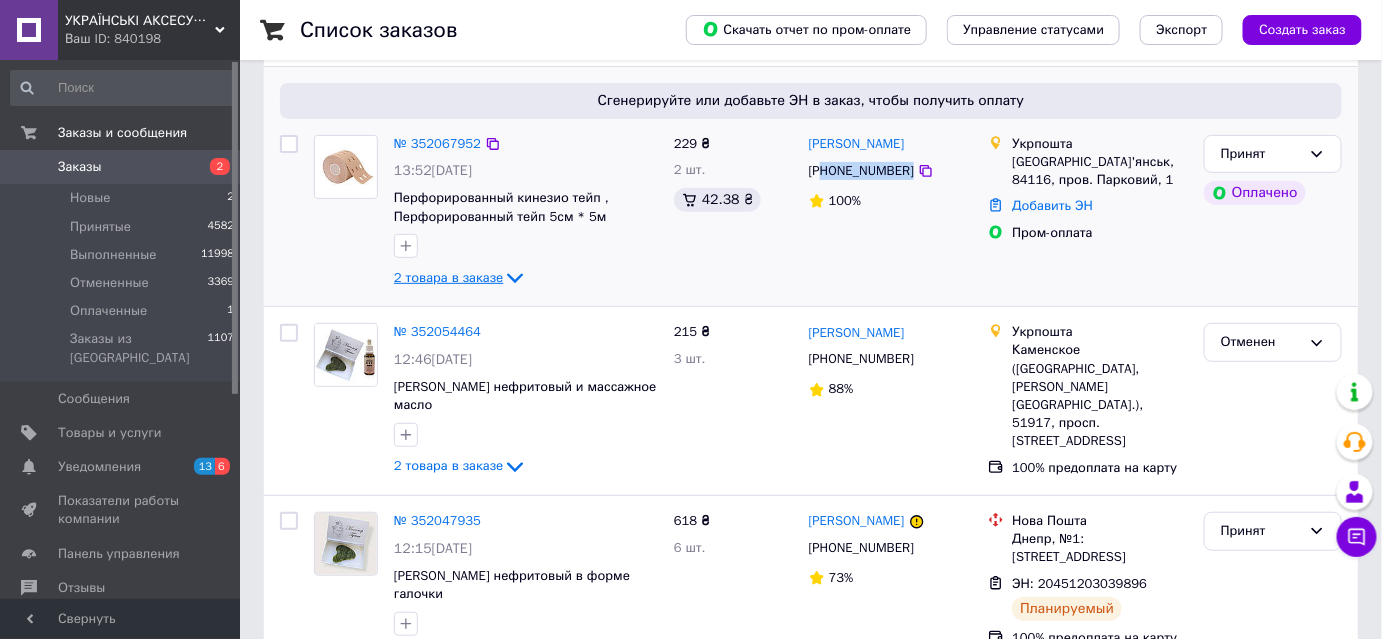 drag, startPoint x: 903, startPoint y: 168, endPoint x: 826, endPoint y: 168, distance: 77 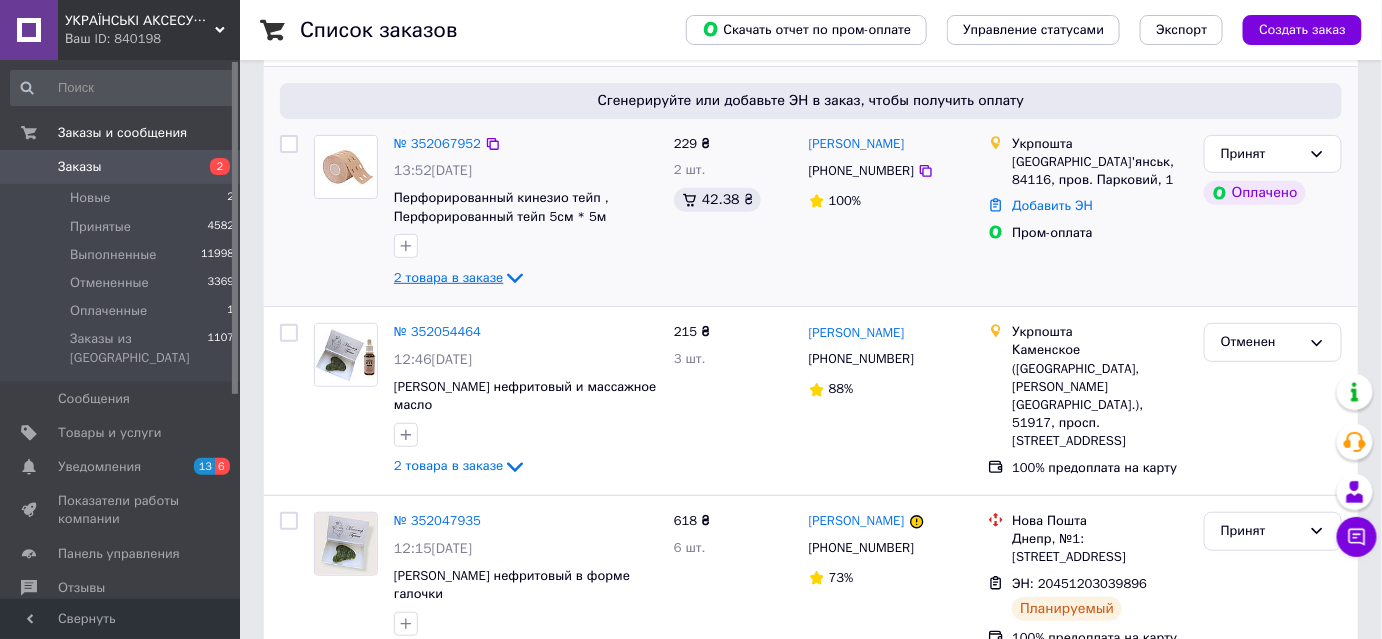 click on "Укрпошта" at bounding box center (1100, 144) 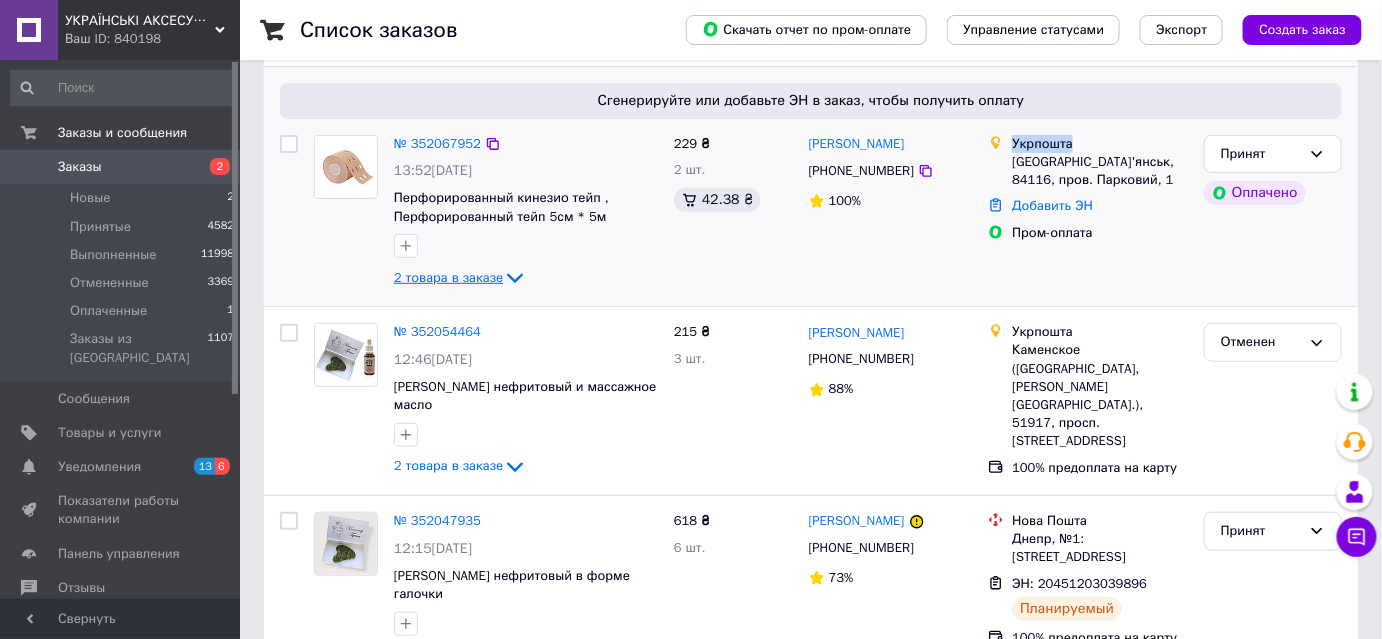 click on "Укрпошта" at bounding box center (1100, 144) 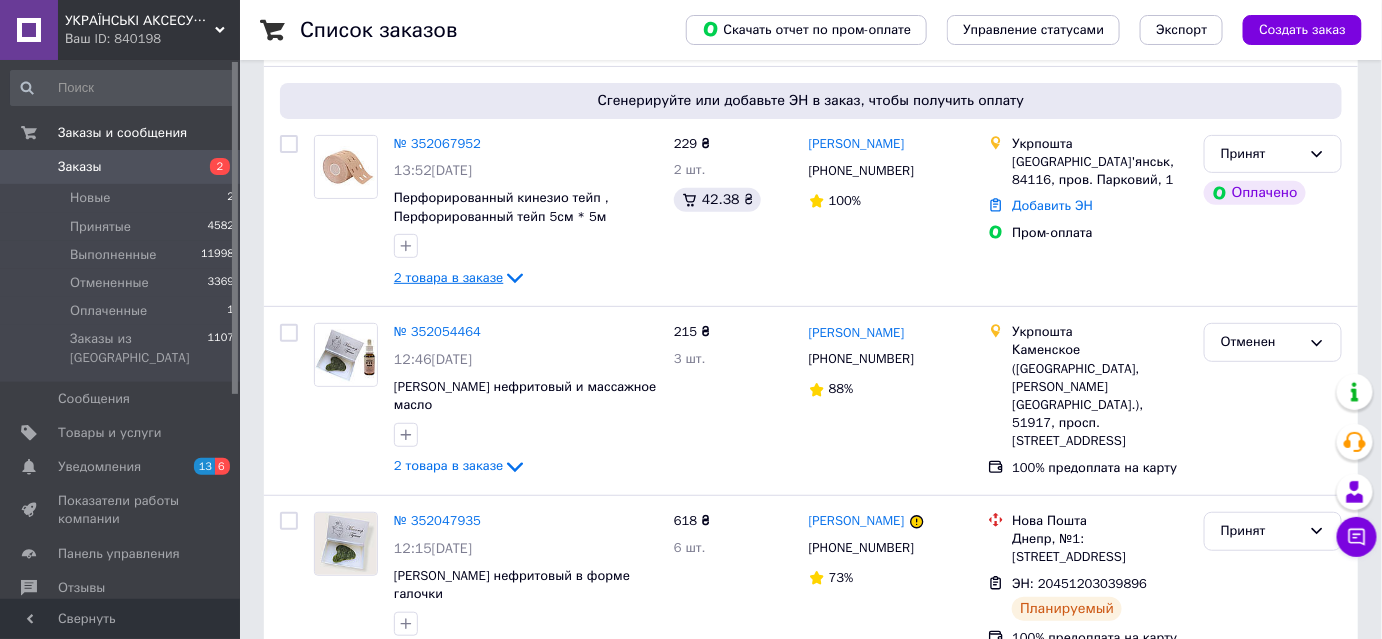 click 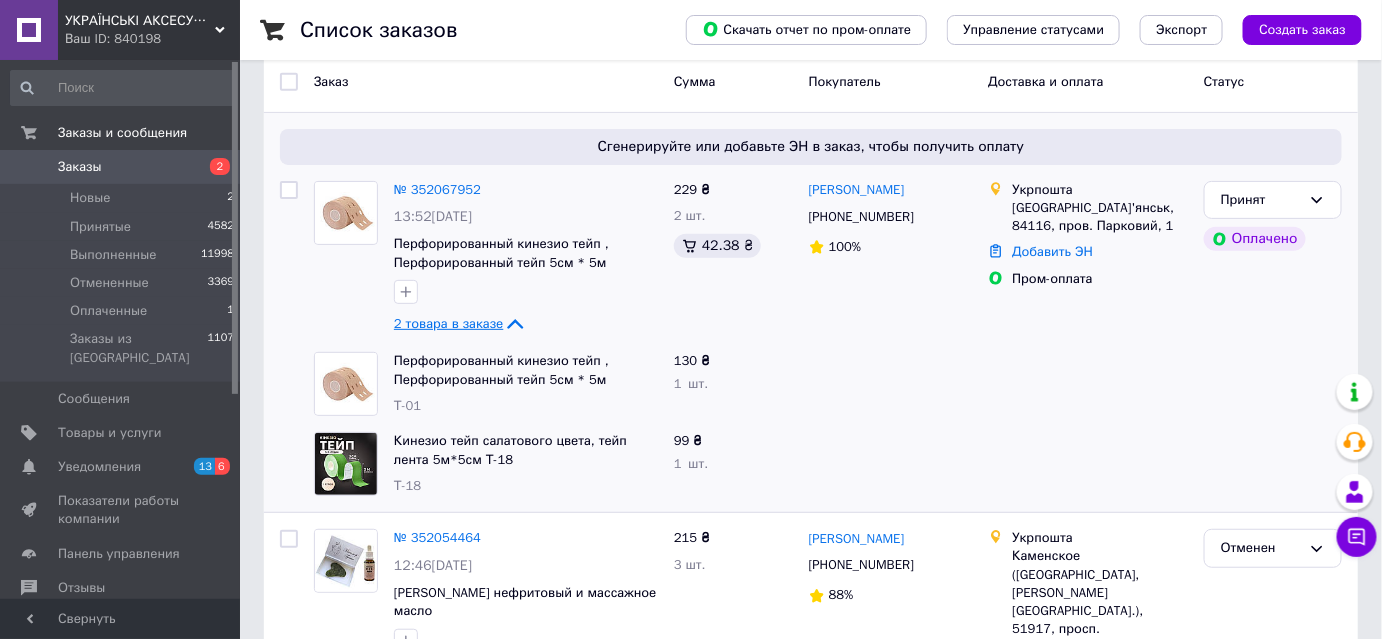 scroll, scrollTop: 58, scrollLeft: 0, axis: vertical 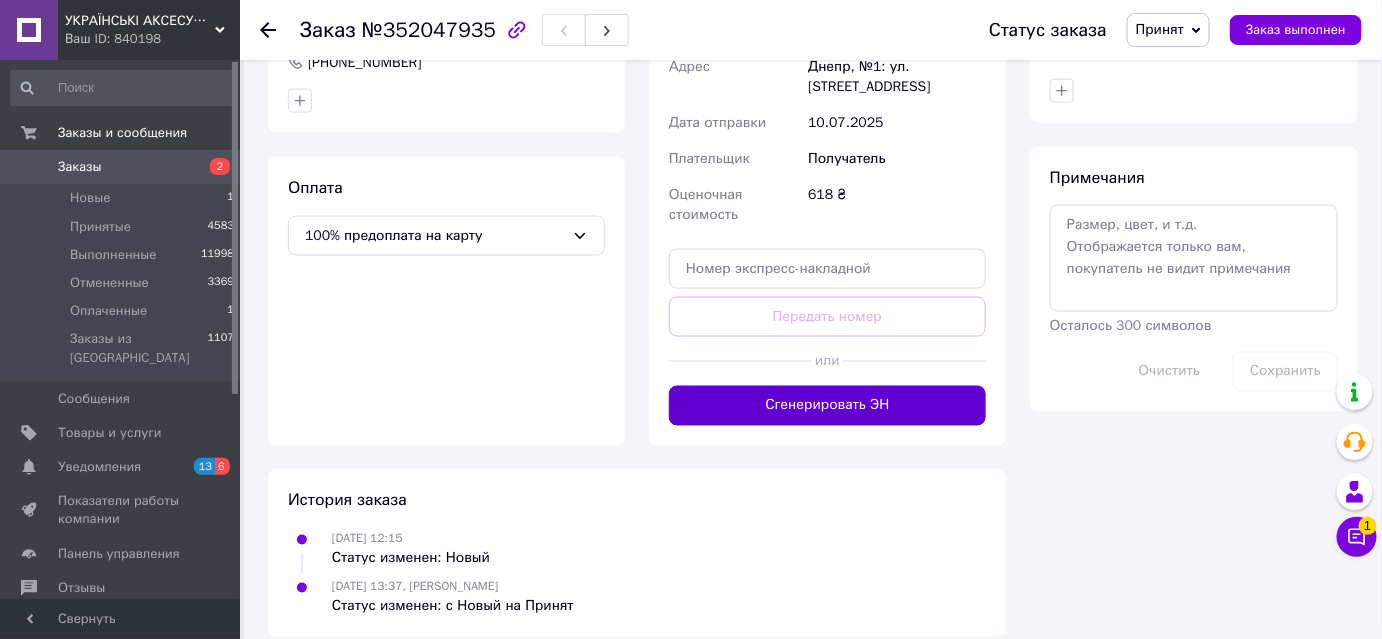 click on "Сгенерировать ЭН" at bounding box center [827, 406] 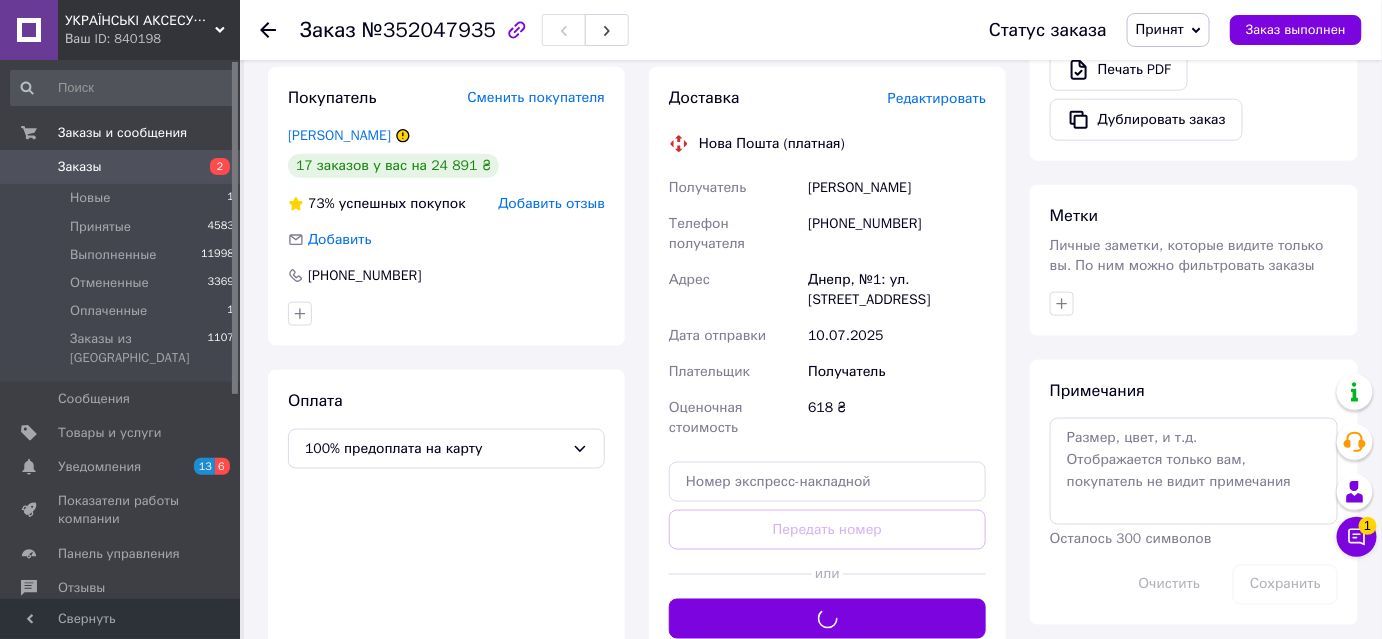 scroll, scrollTop: 446, scrollLeft: 0, axis: vertical 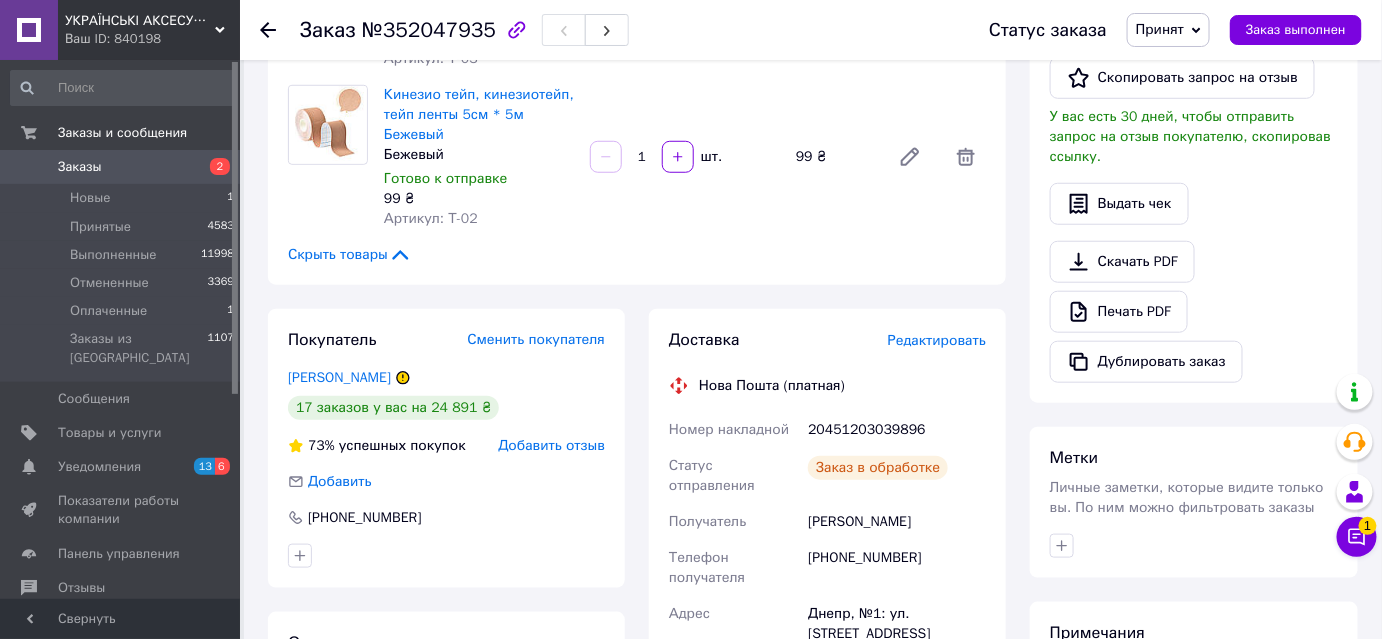click on "20451203039896" at bounding box center [897, 430] 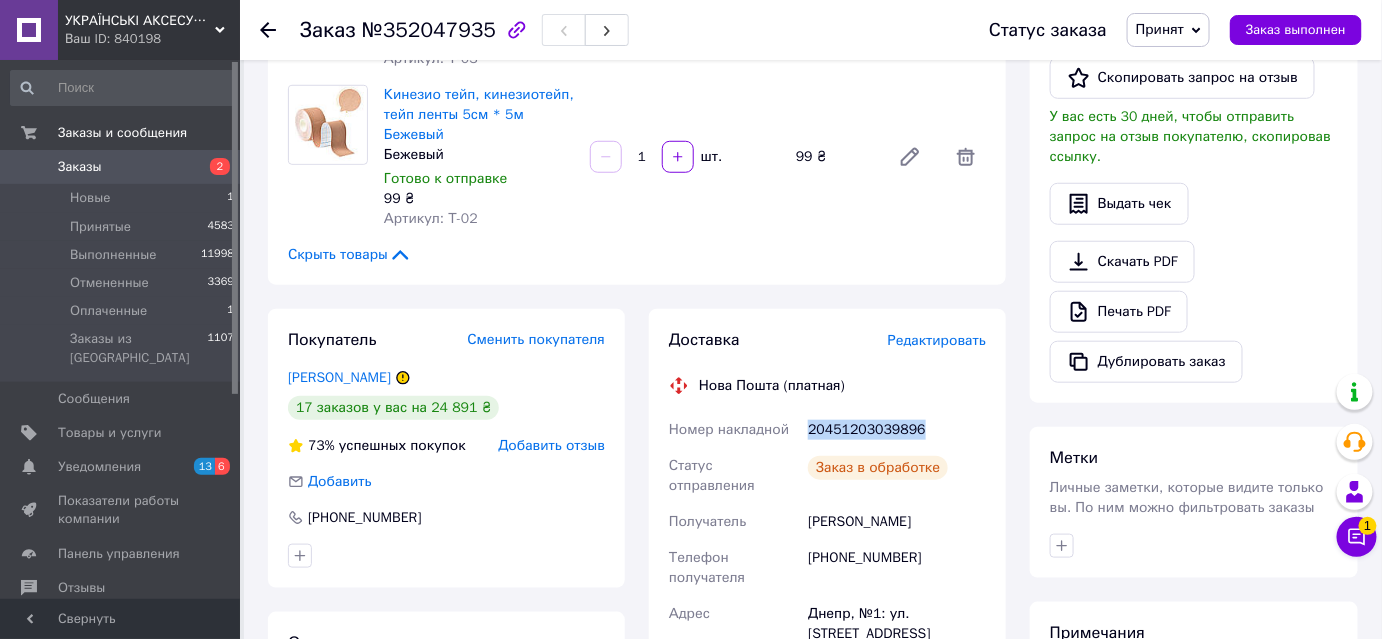 click on "20451203039896" at bounding box center (897, 430) 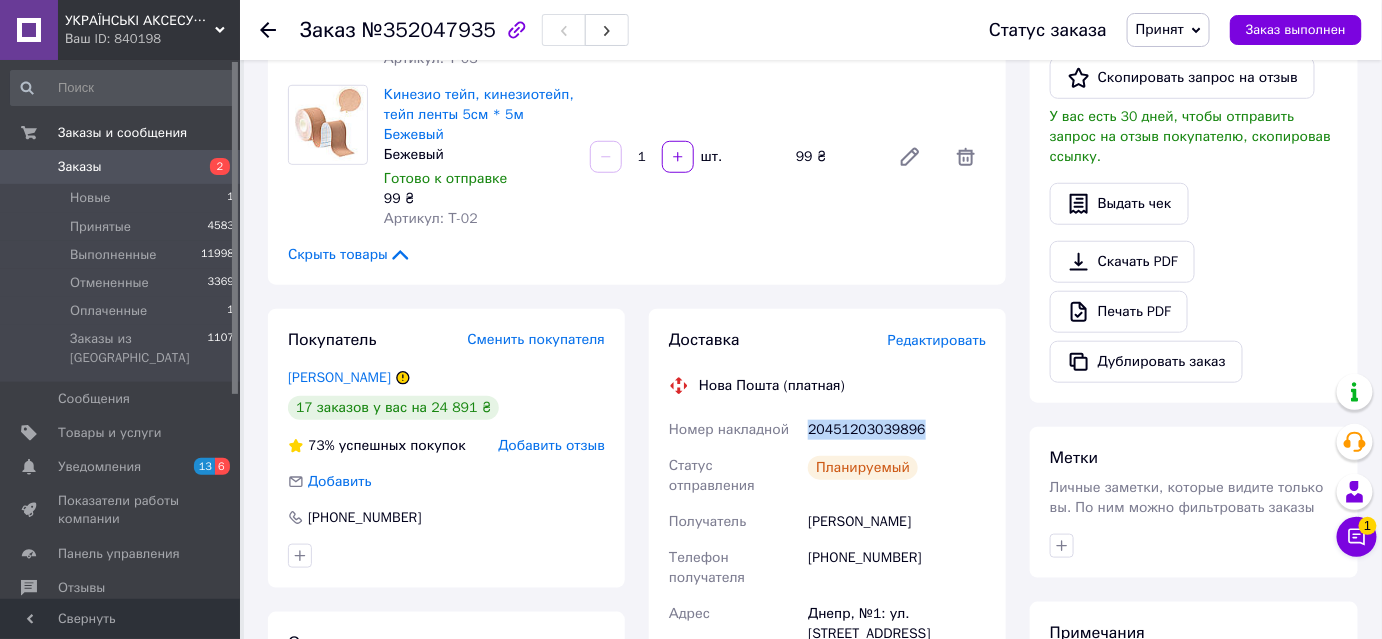 copy on "20451203039896" 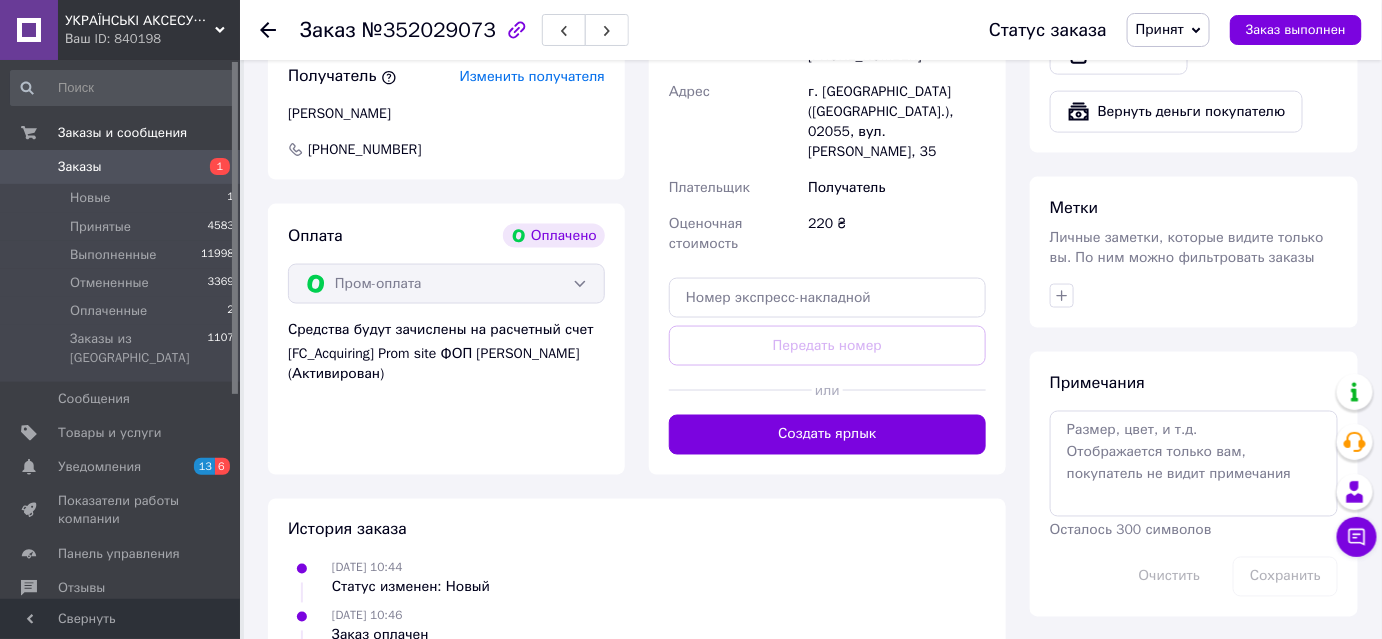 scroll, scrollTop: 953, scrollLeft: 0, axis: vertical 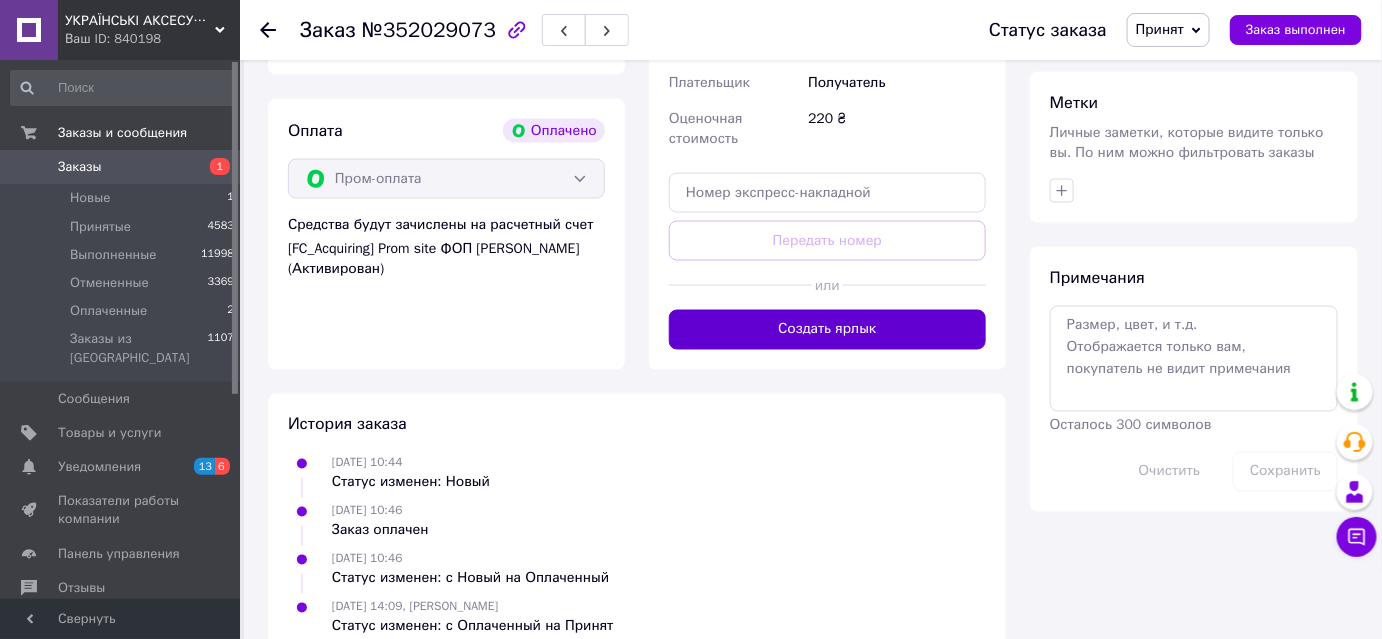 click on "Создать ярлык" at bounding box center (827, 330) 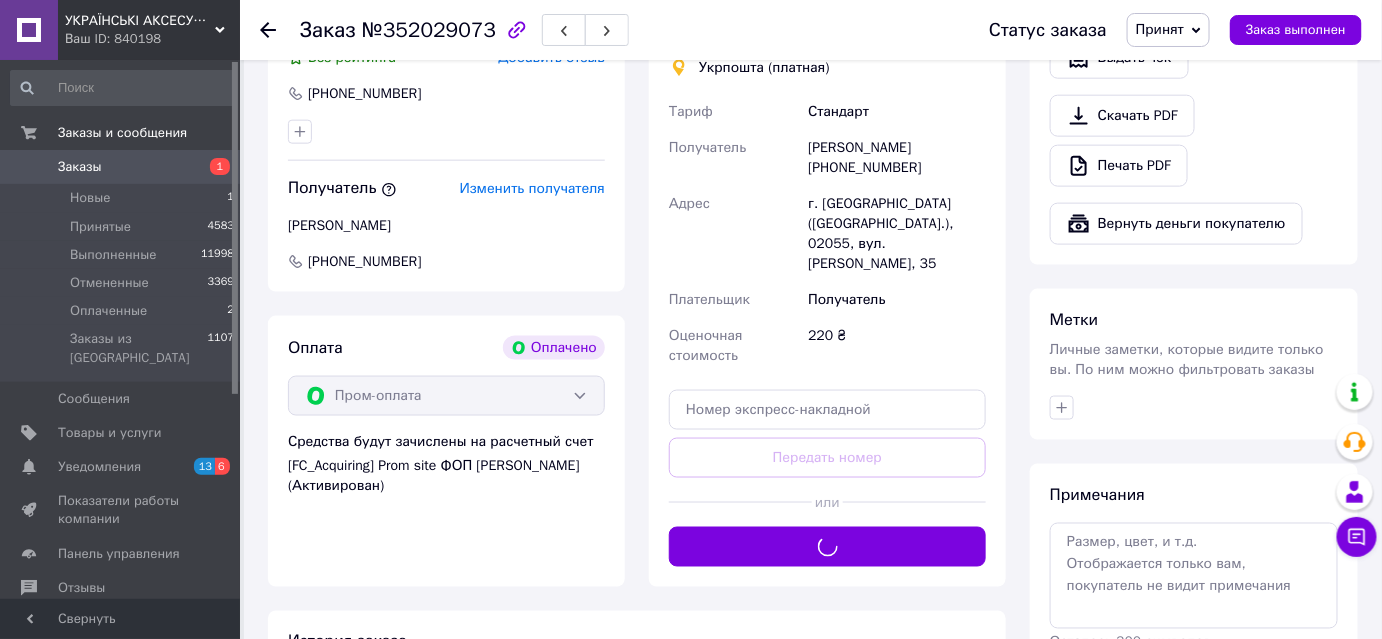 scroll, scrollTop: 498, scrollLeft: 0, axis: vertical 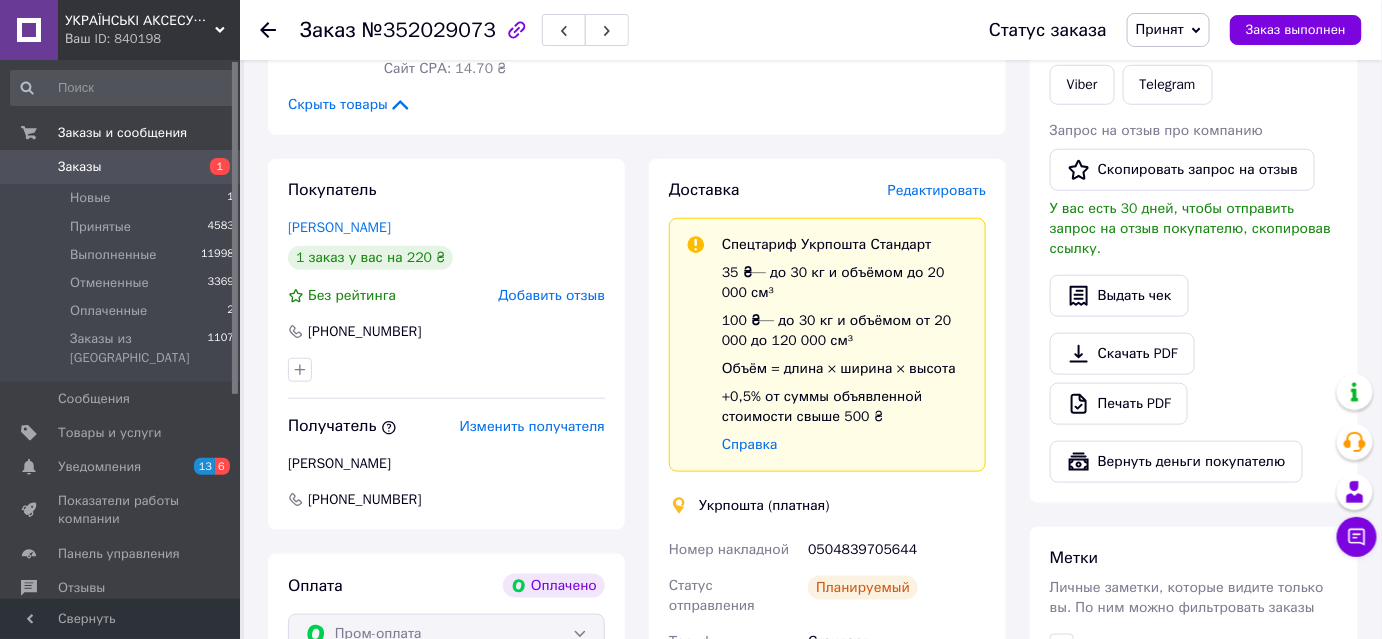 click on "0504839705644" at bounding box center [897, 550] 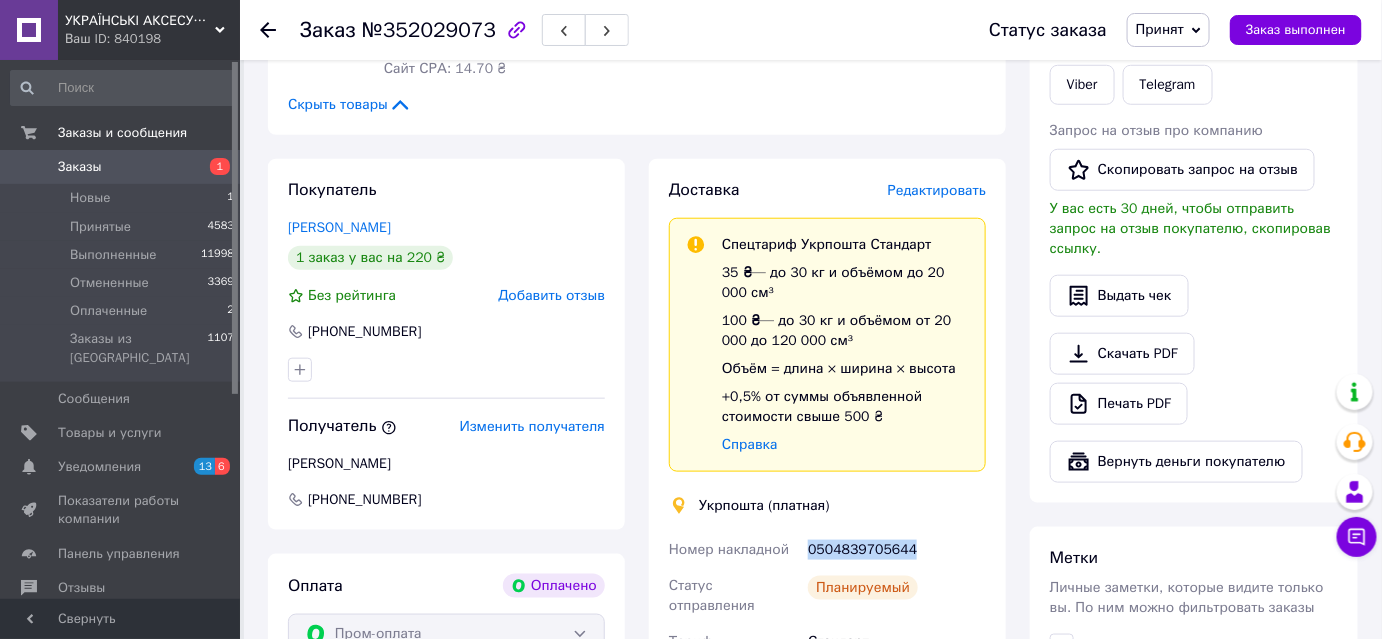 click on "0504839705644" at bounding box center (897, 550) 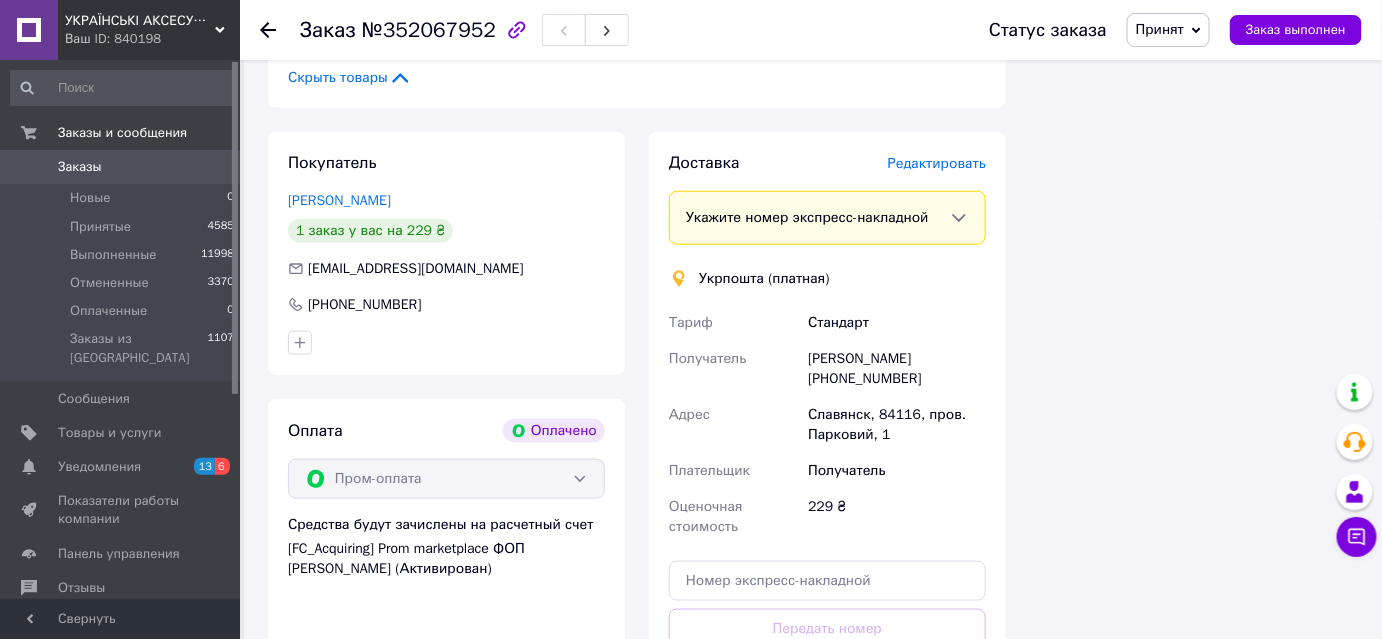 scroll, scrollTop: 750, scrollLeft: 0, axis: vertical 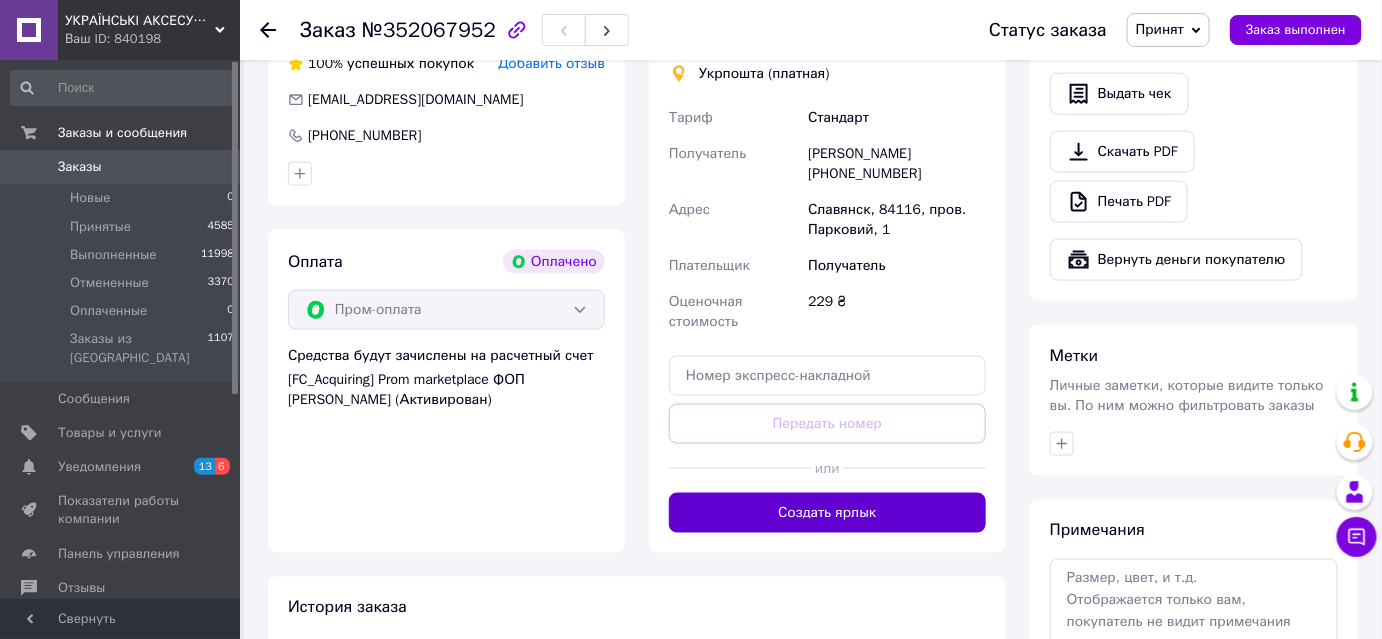 click on "Создать ярлык" at bounding box center [827, 513] 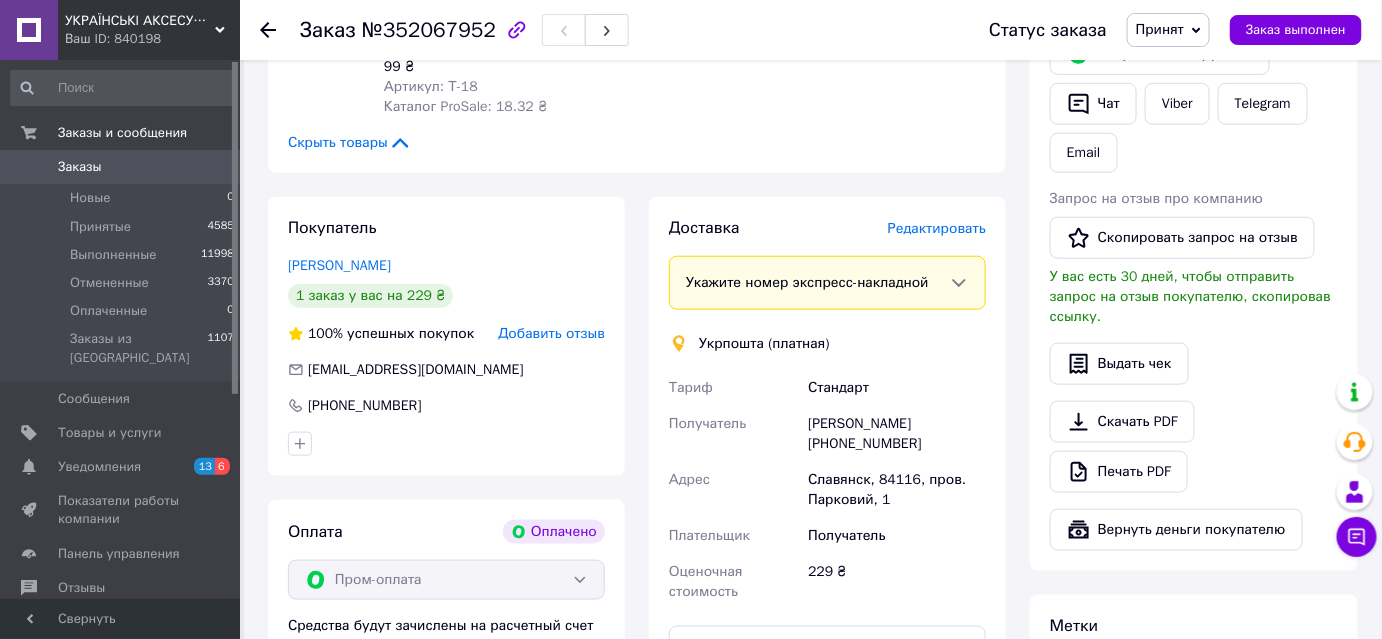 scroll, scrollTop: 477, scrollLeft: 0, axis: vertical 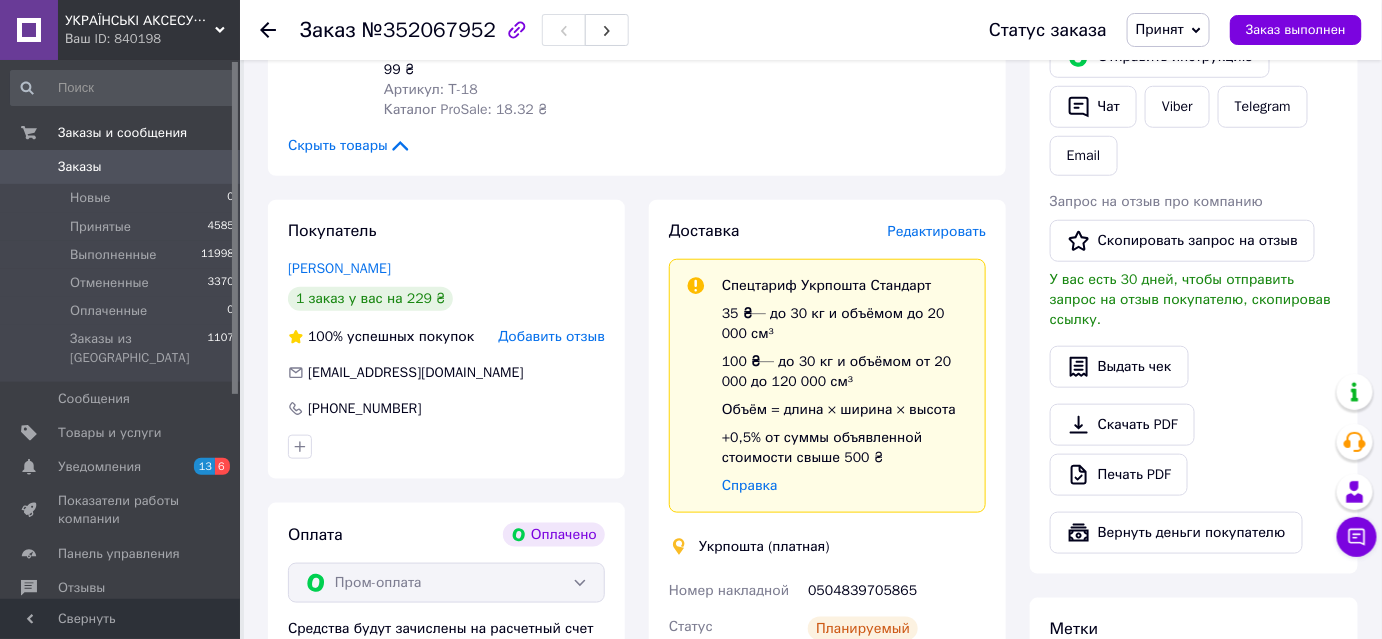 click on "0504839705865" at bounding box center [897, 591] 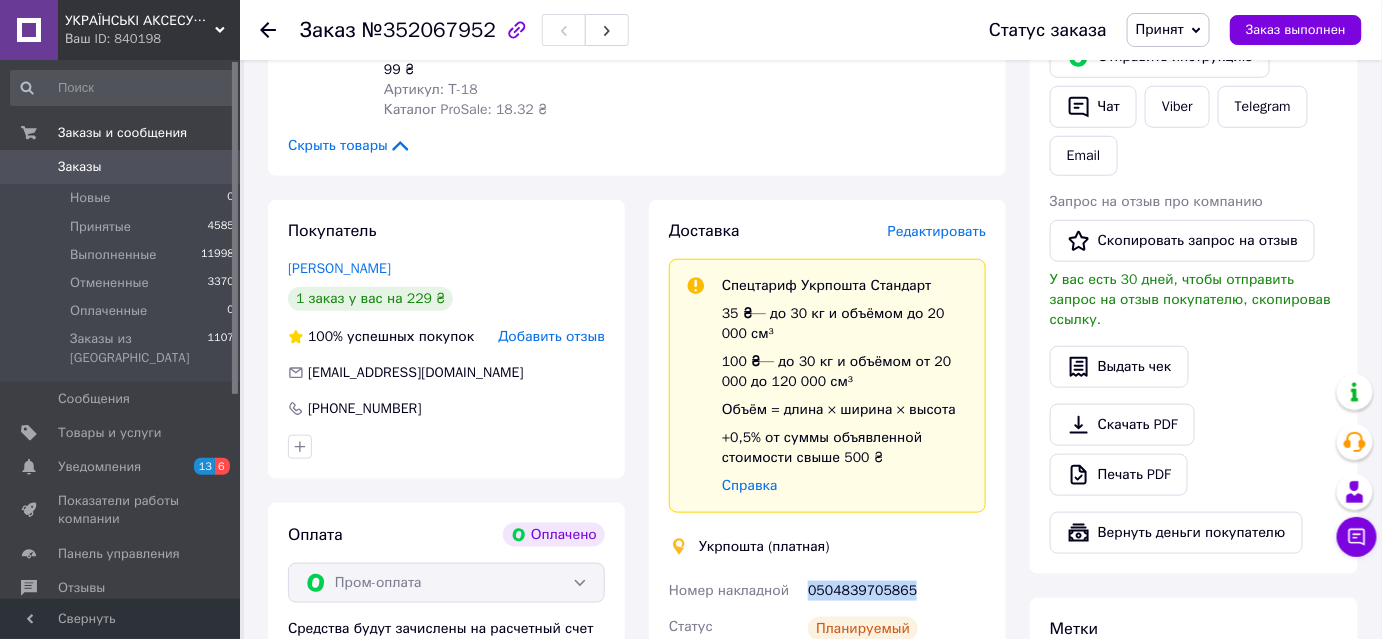 click on "0504839705865" at bounding box center (897, 591) 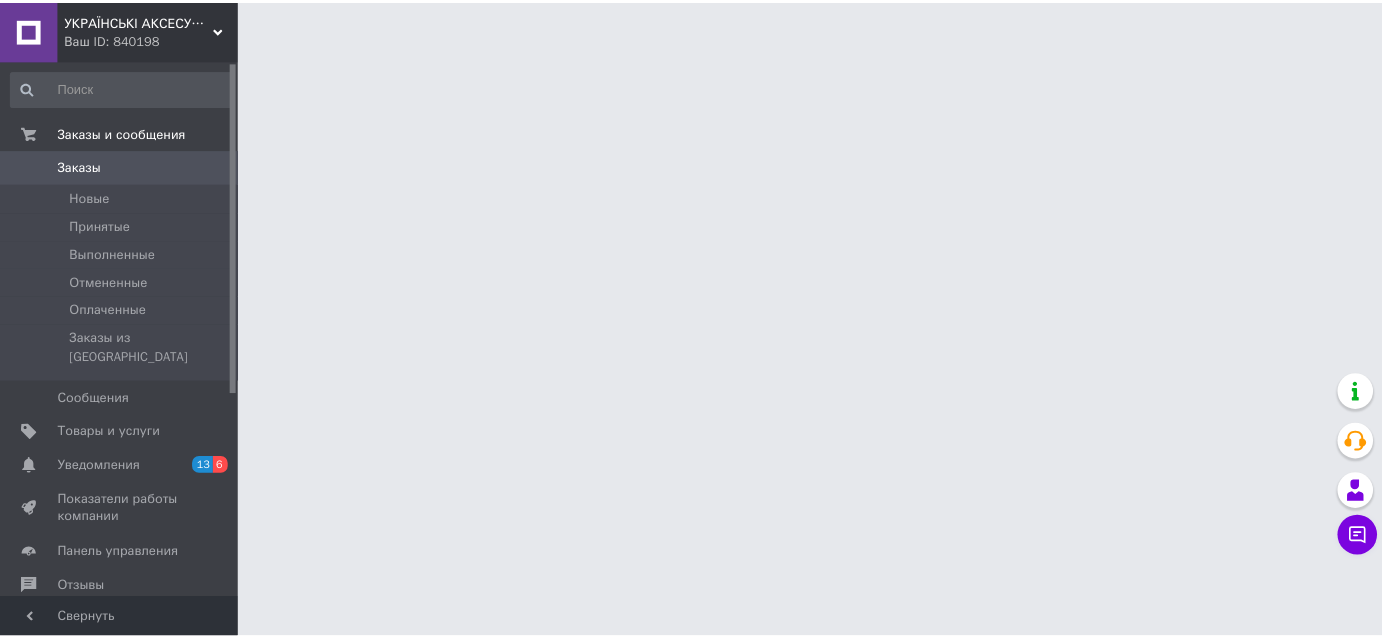 scroll, scrollTop: 0, scrollLeft: 0, axis: both 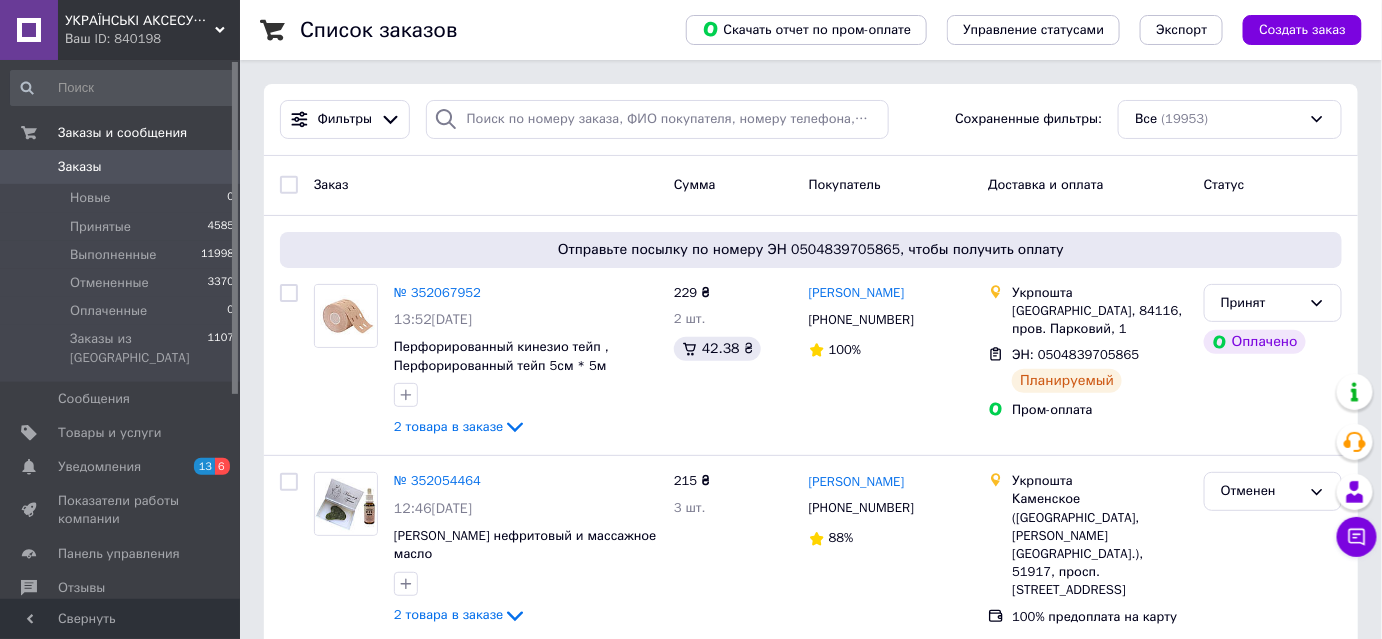 click on "Ваш ID: 840198" at bounding box center (152, 39) 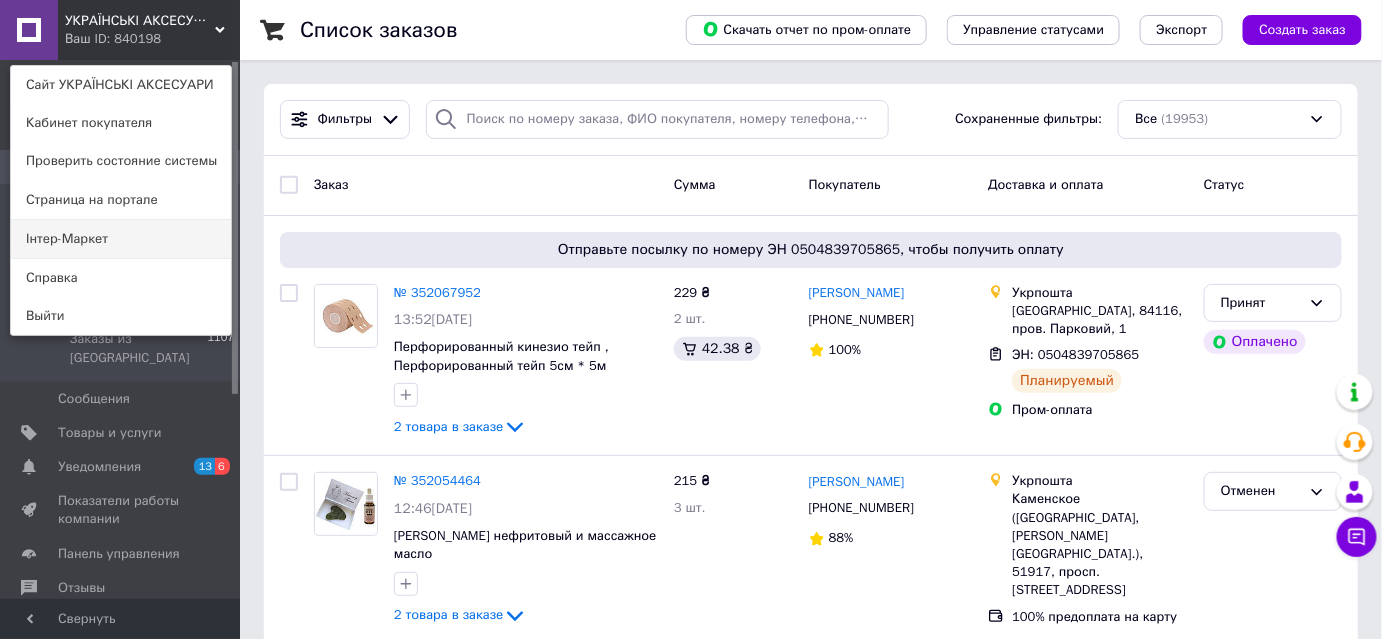 click on "Інтер-Маркет" at bounding box center [121, 239] 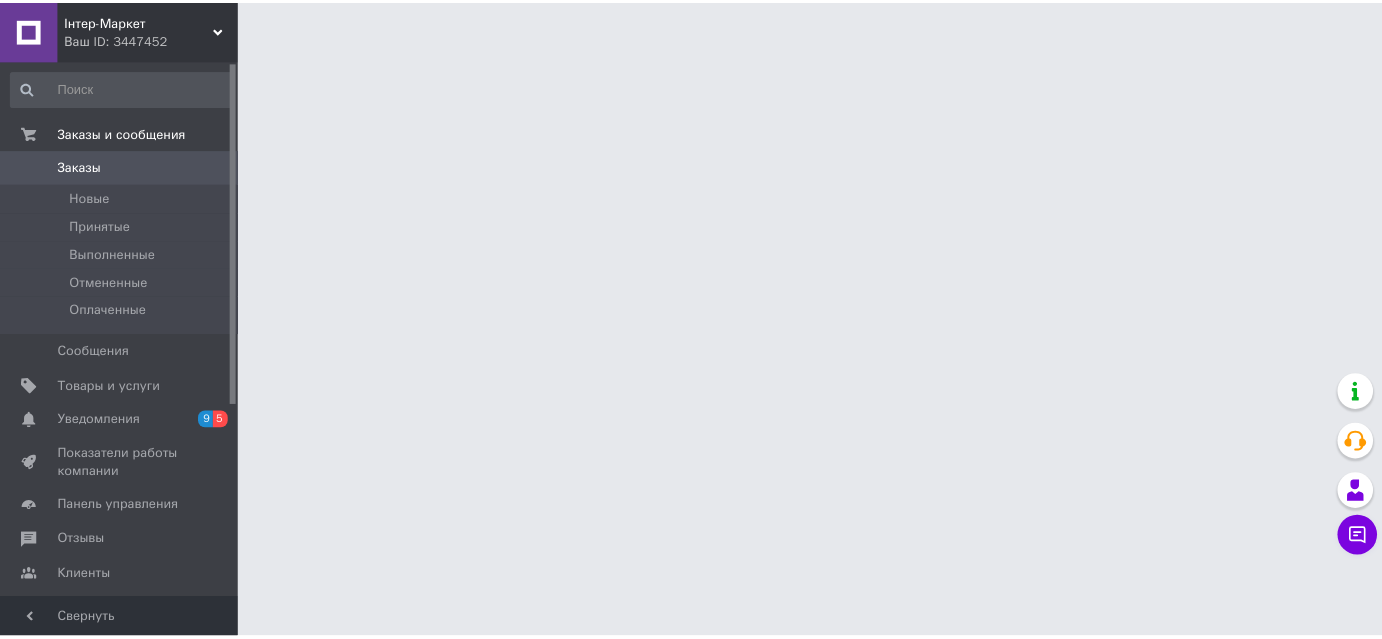 scroll, scrollTop: 0, scrollLeft: 0, axis: both 